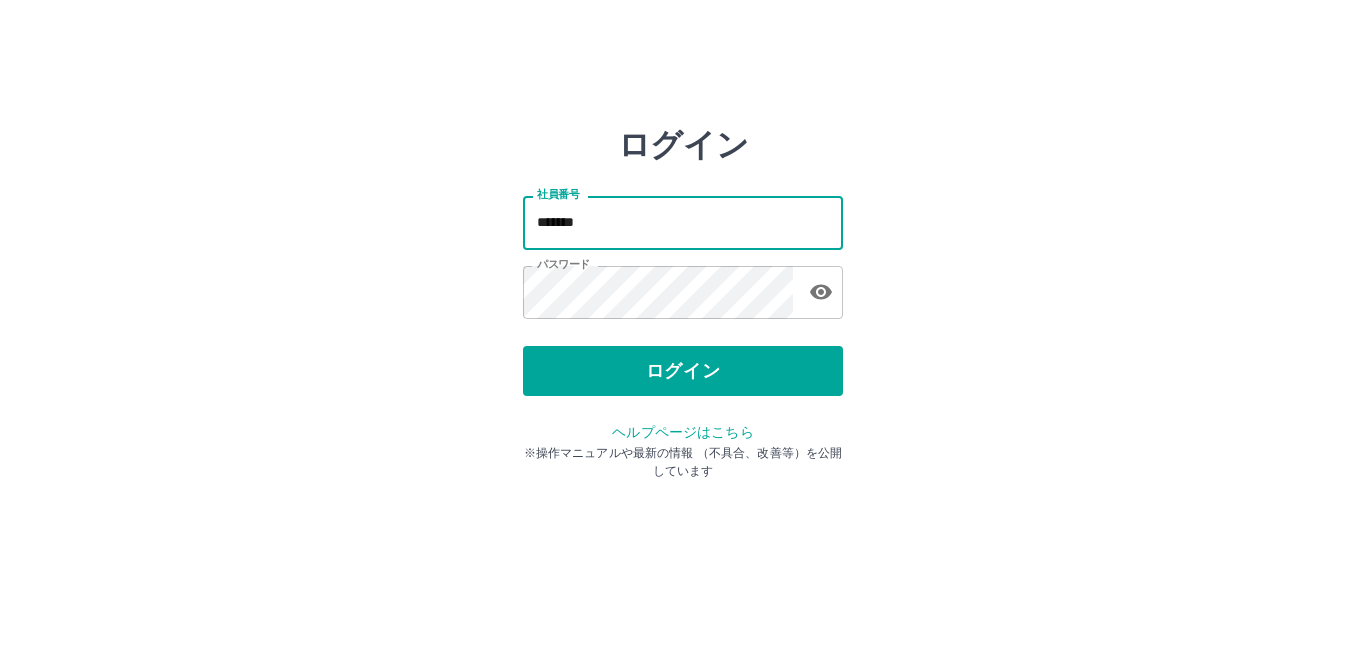 scroll, scrollTop: 0, scrollLeft: 0, axis: both 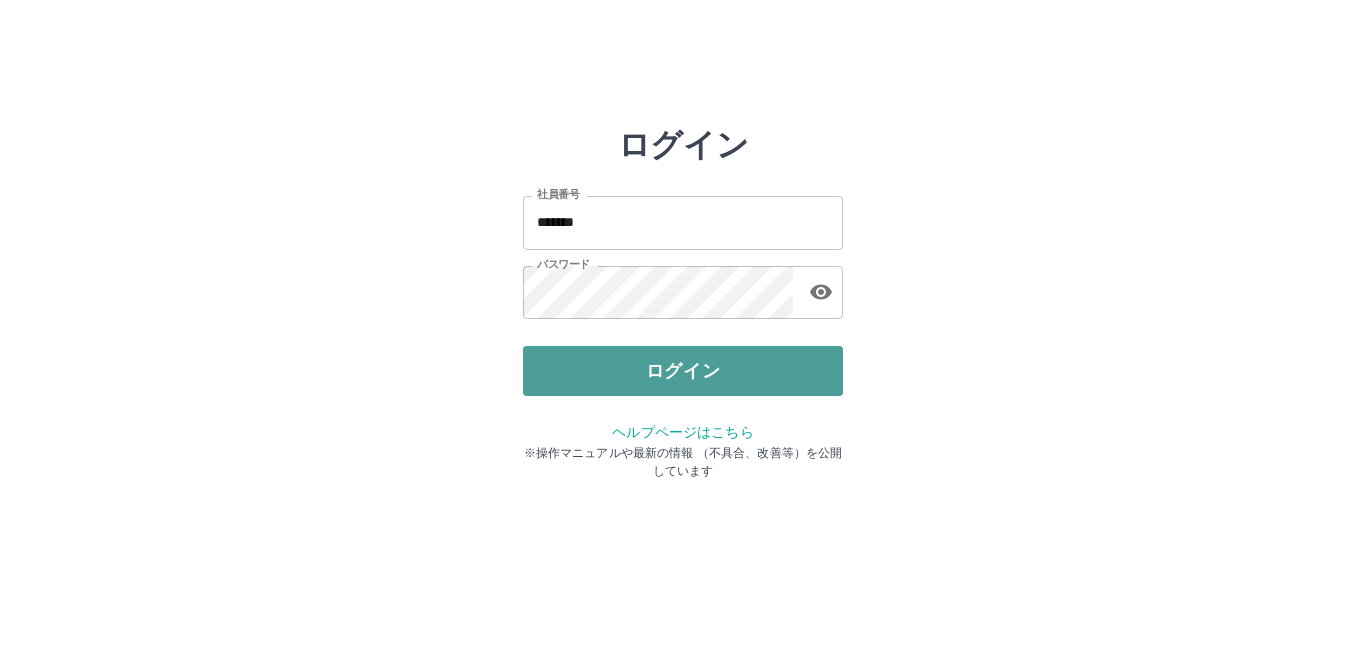 click on "ログイン" at bounding box center (683, 371) 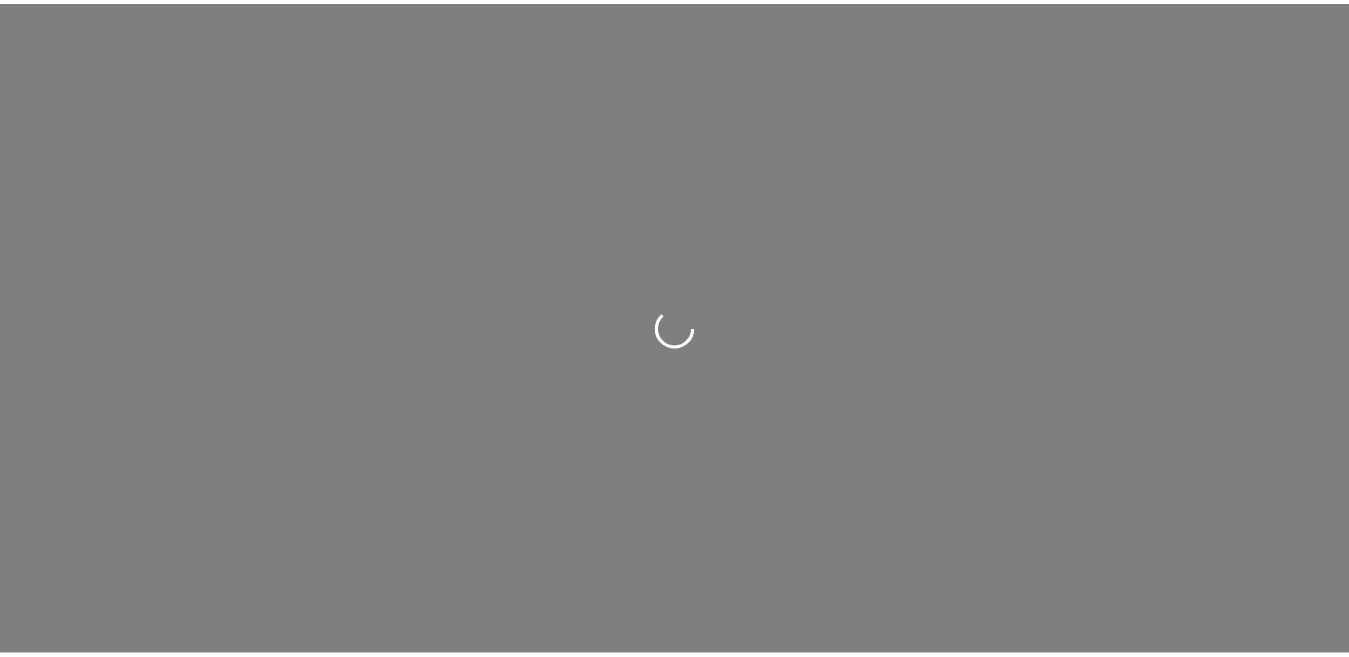scroll, scrollTop: 0, scrollLeft: 0, axis: both 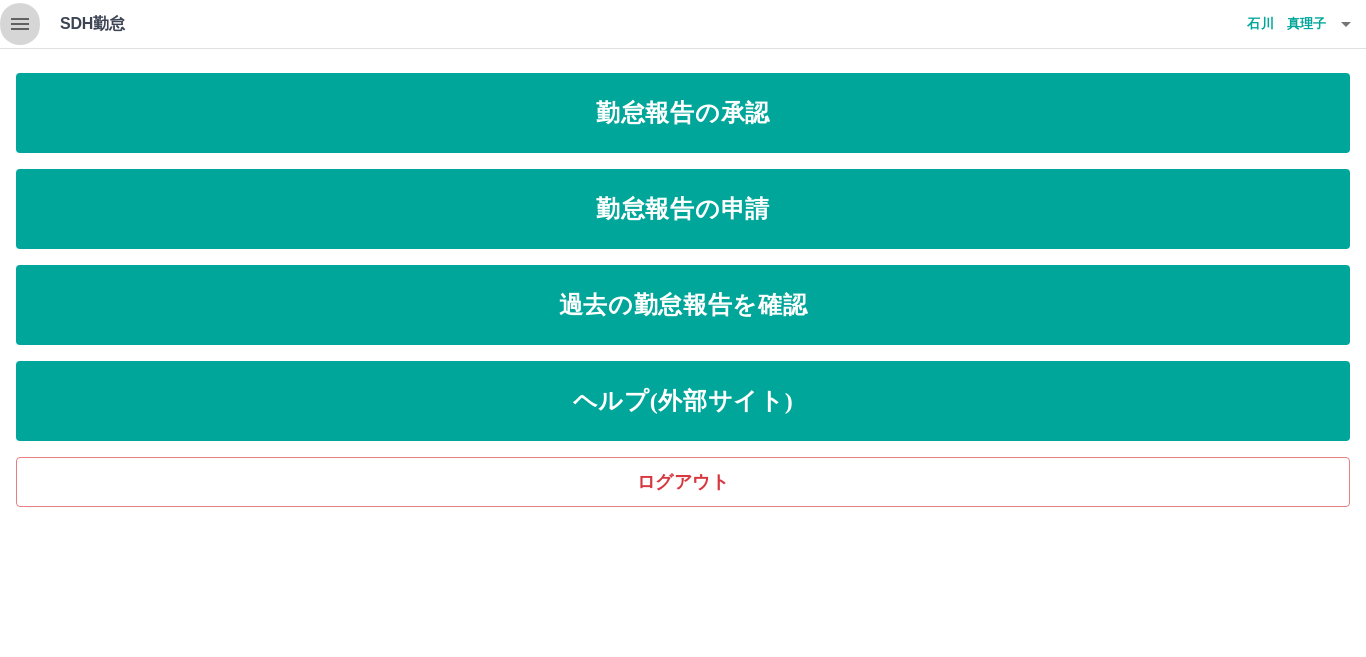 click 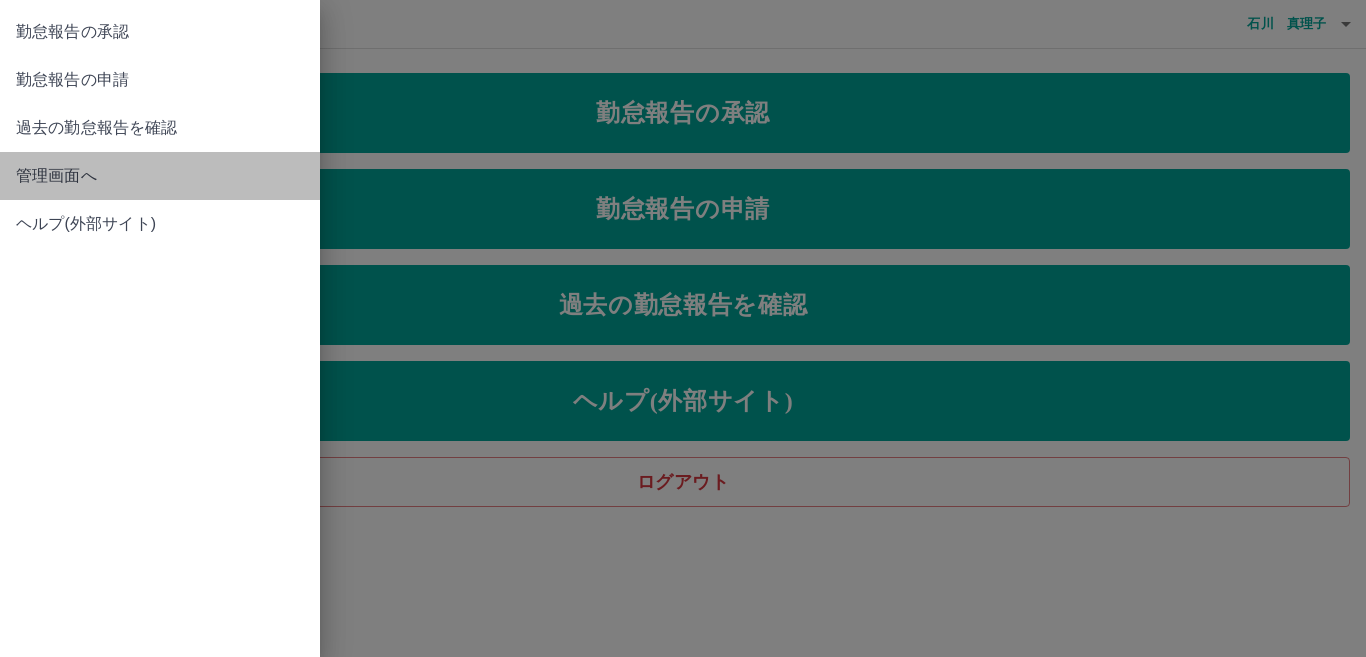 click on "管理画面へ" at bounding box center [160, 176] 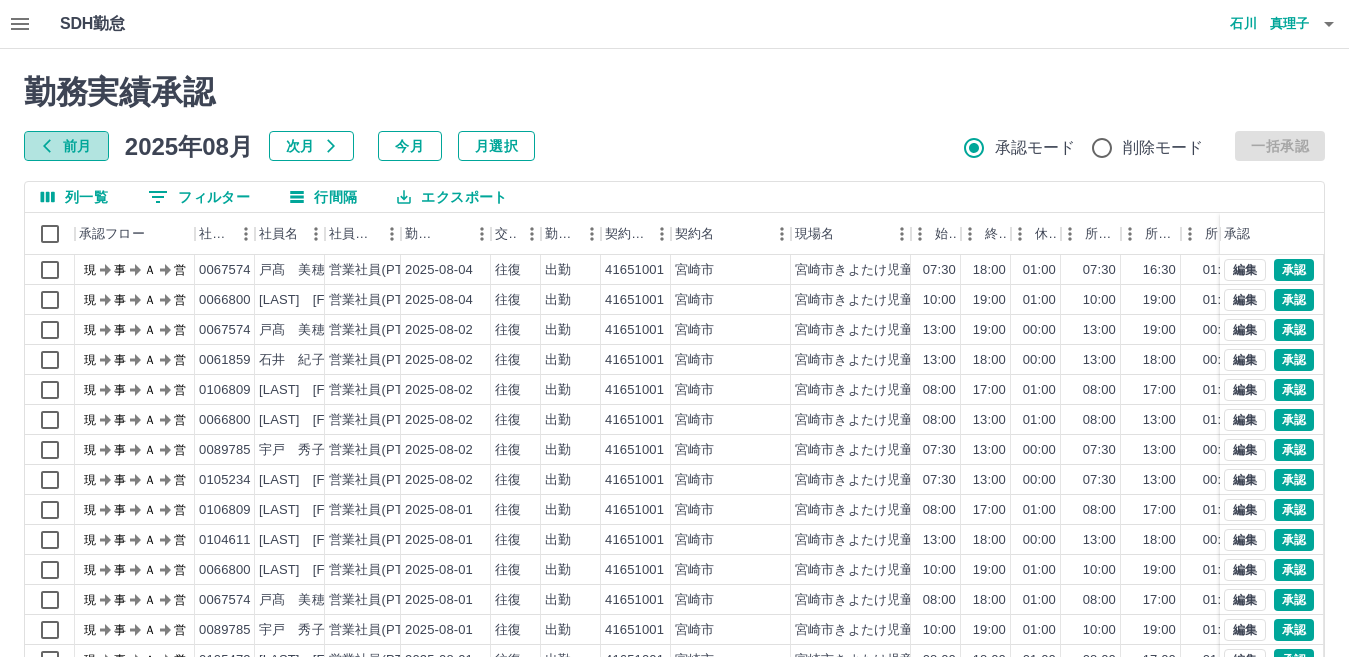 click 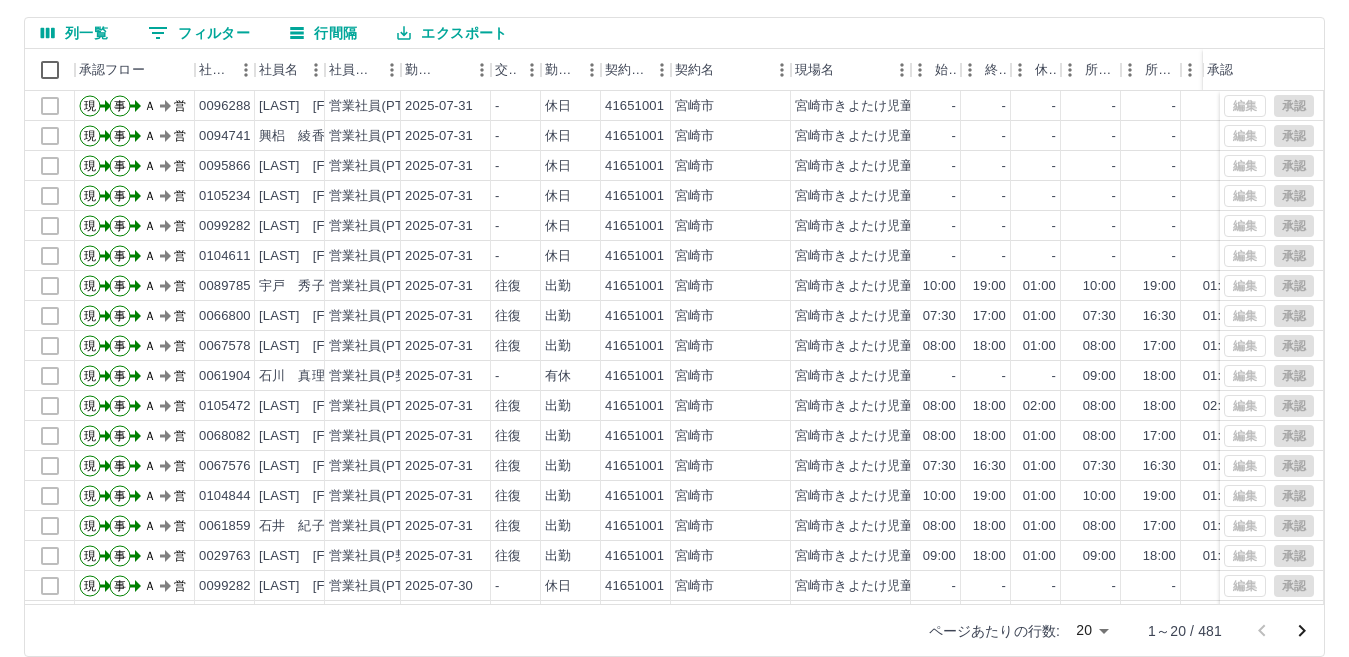 scroll, scrollTop: 172, scrollLeft: 0, axis: vertical 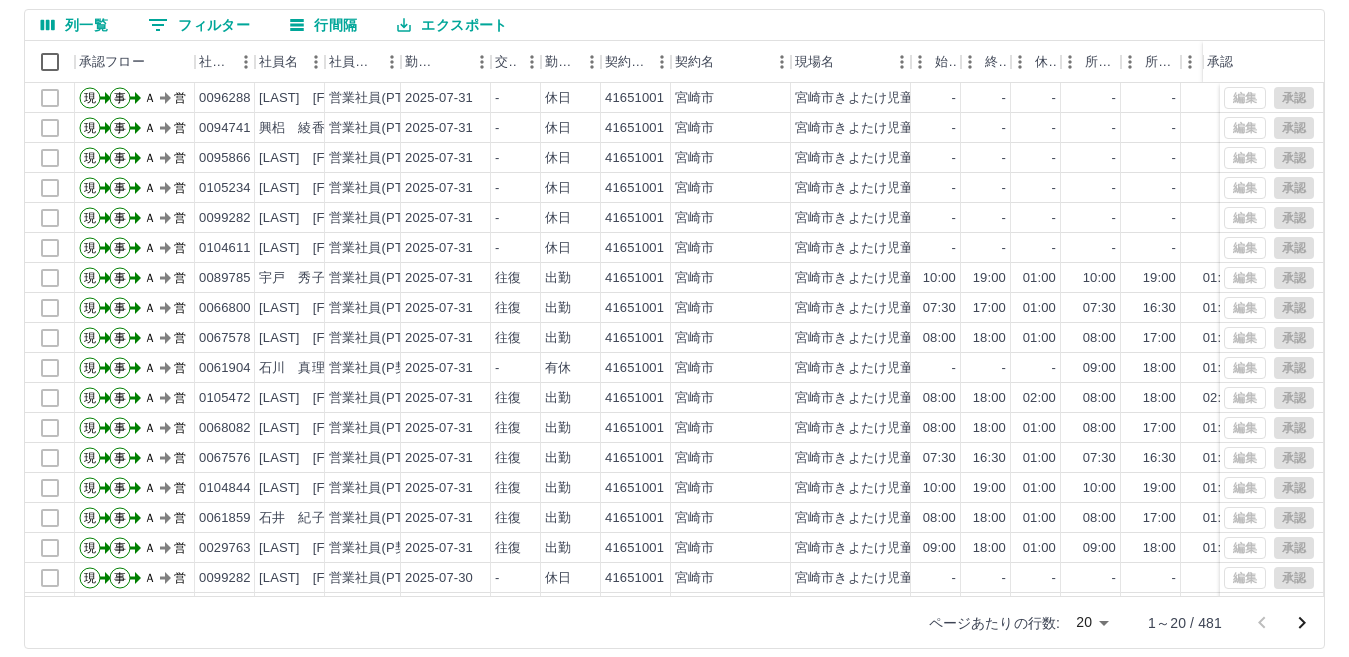 type 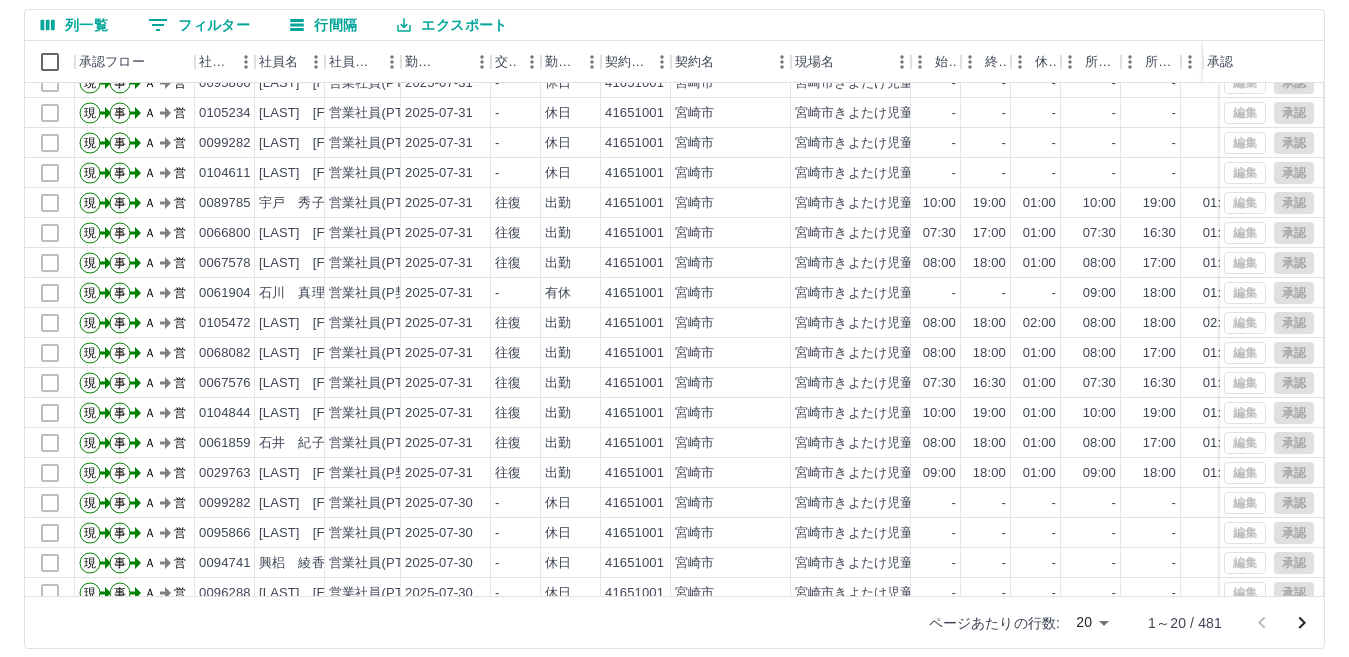 scroll, scrollTop: 104, scrollLeft: 0, axis: vertical 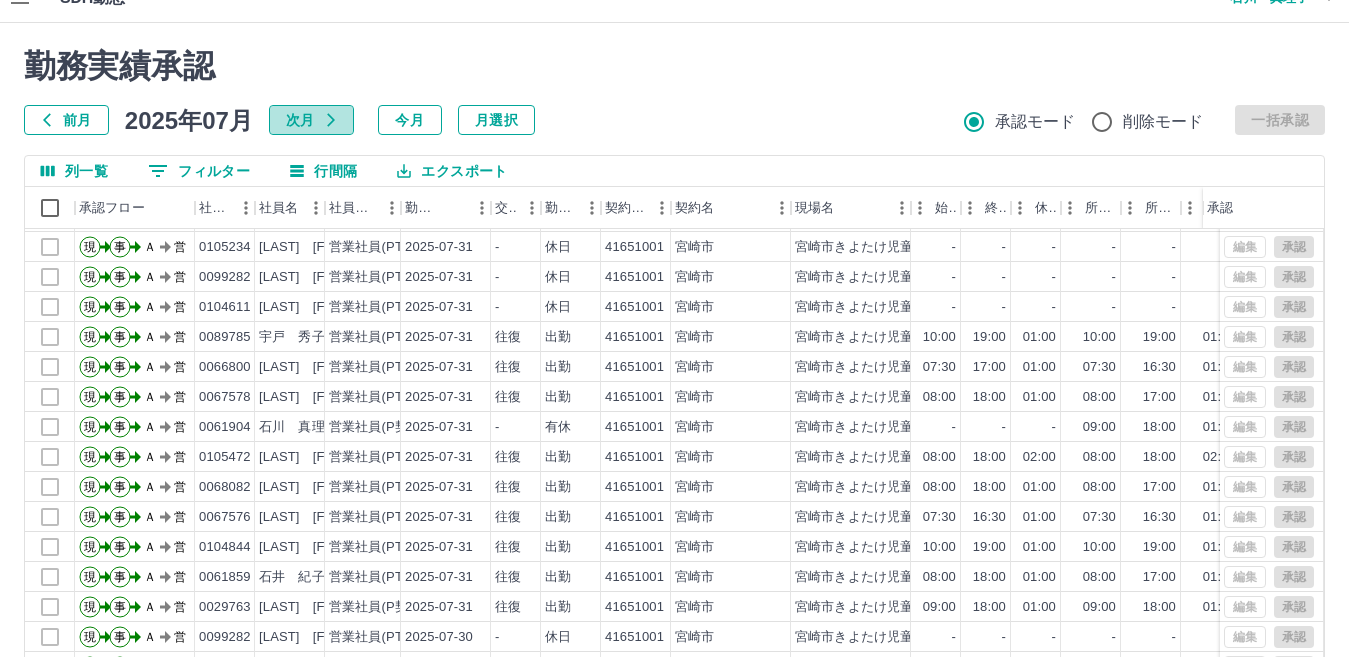 click 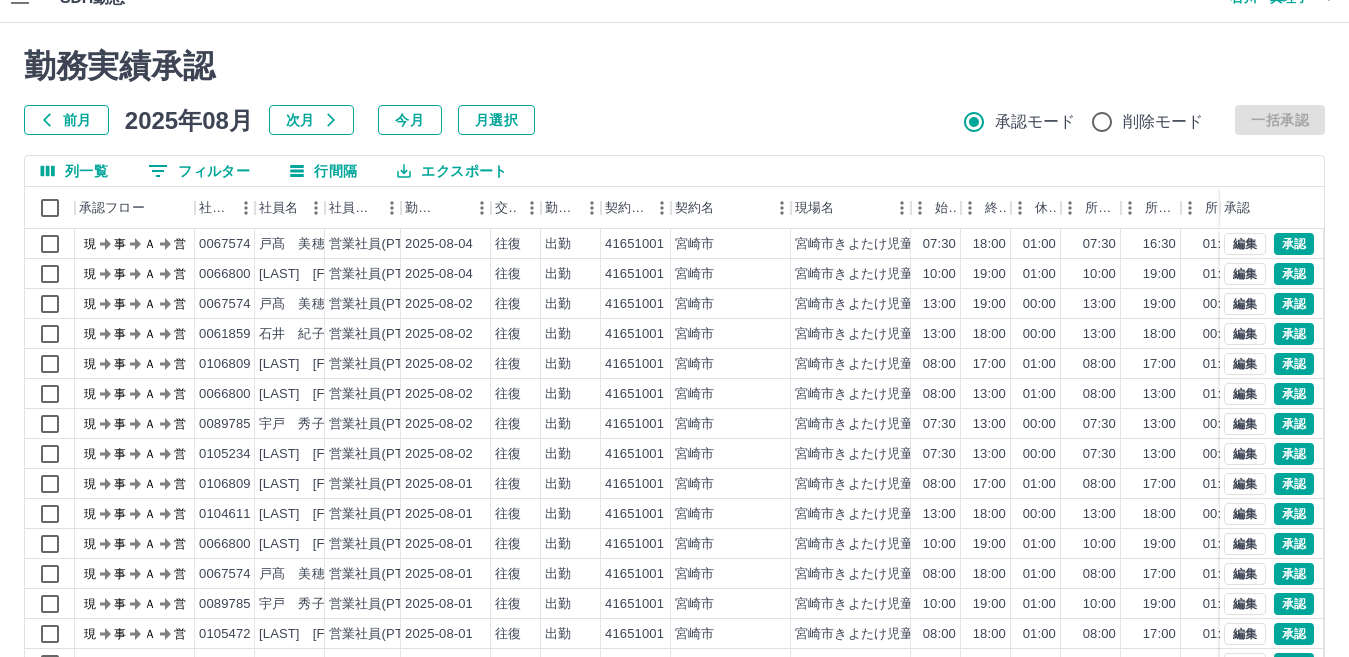 scroll, scrollTop: 0, scrollLeft: 0, axis: both 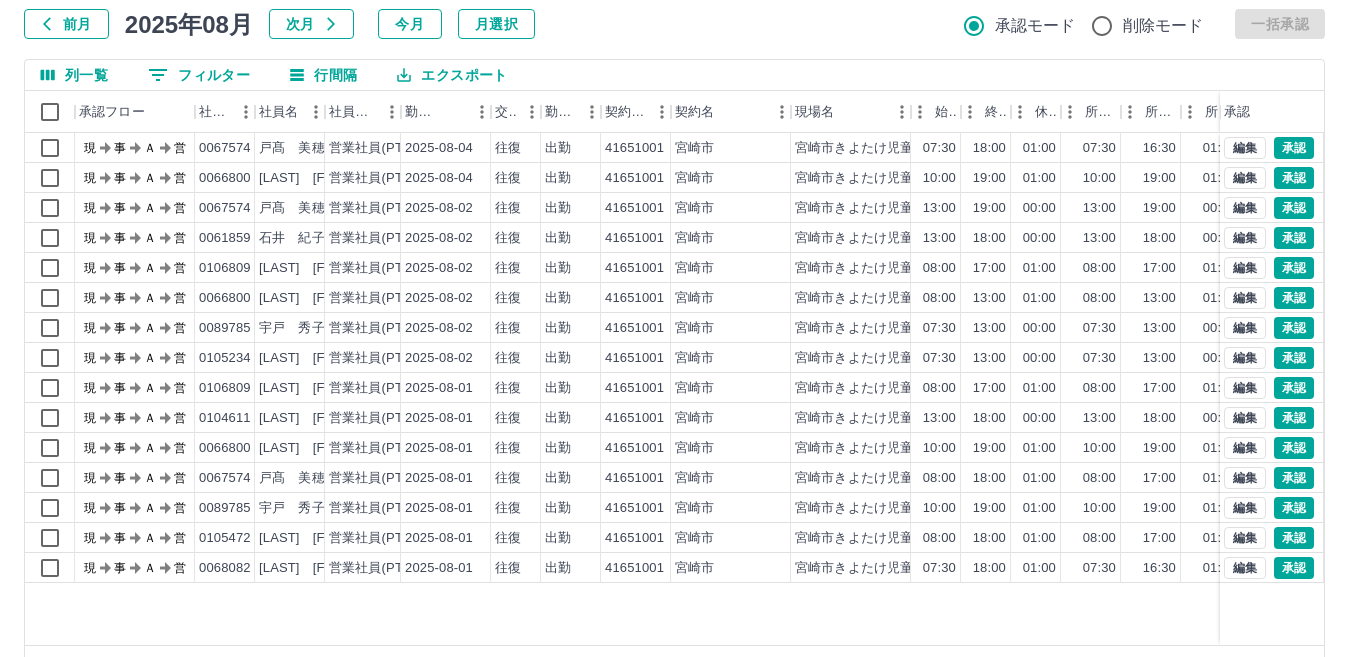drag, startPoint x: 1333, startPoint y: 0, endPoint x: 665, endPoint y: 36, distance: 668.96936 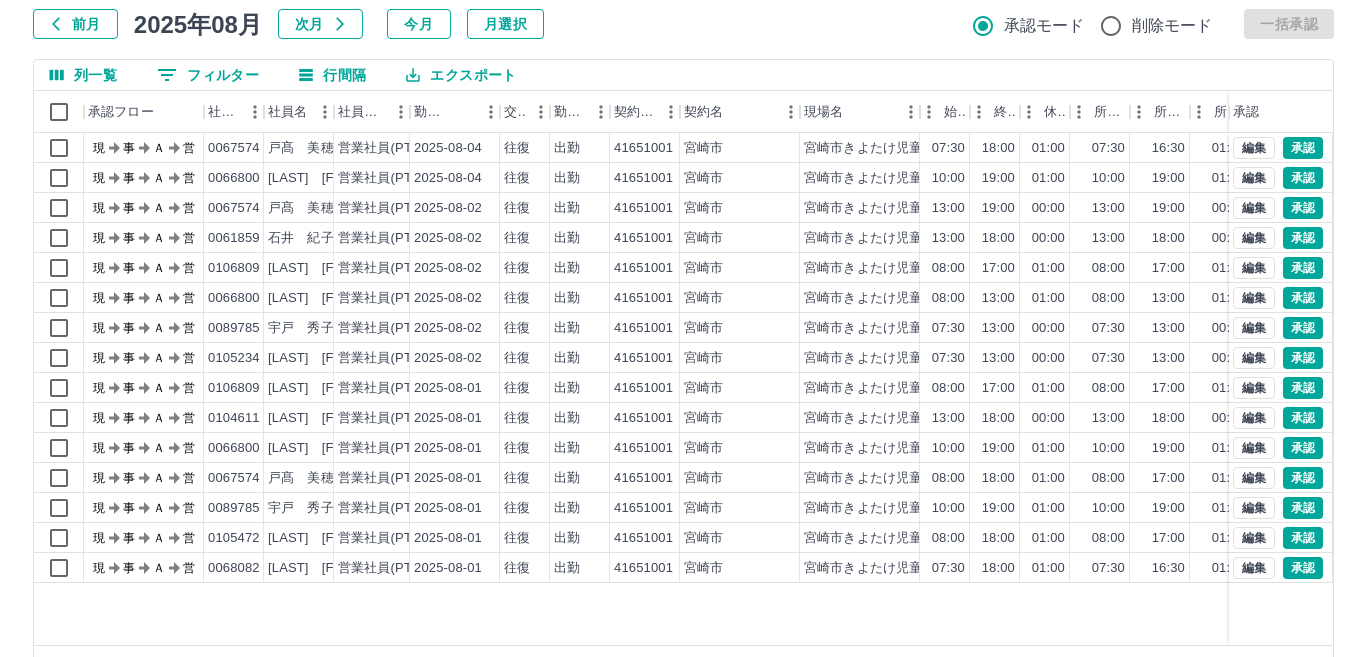 scroll, scrollTop: 0, scrollLeft: 0, axis: both 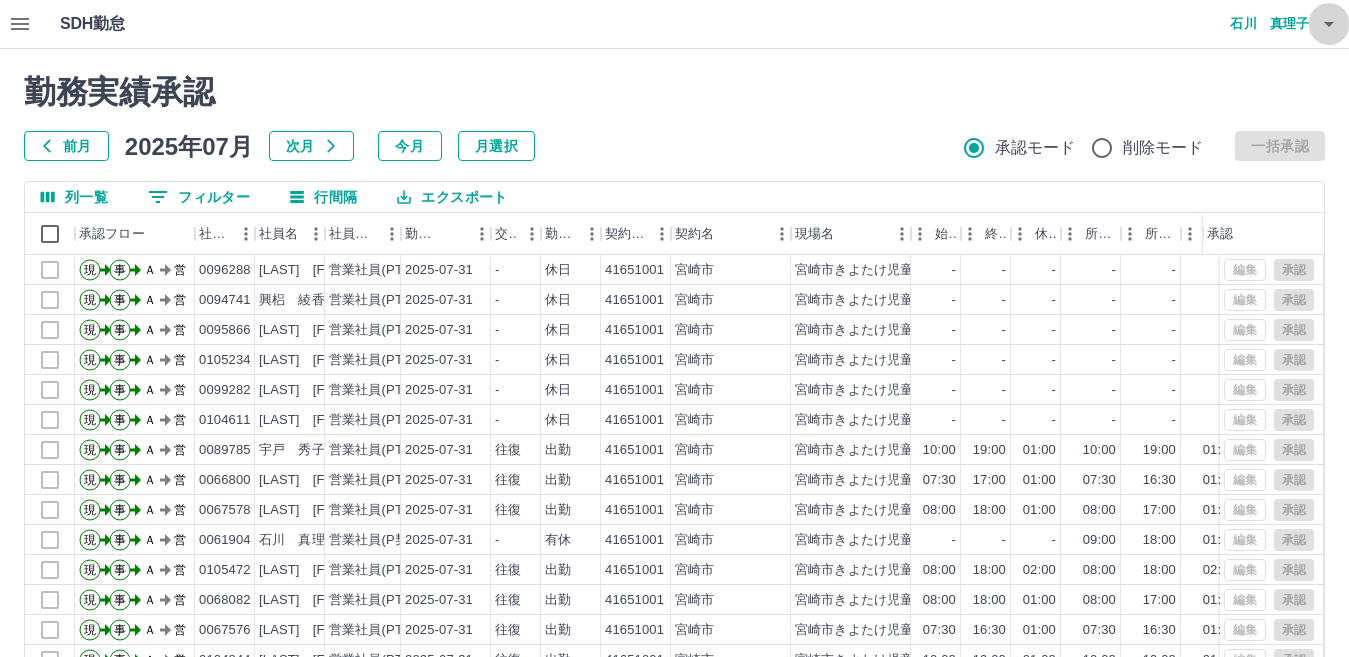 click 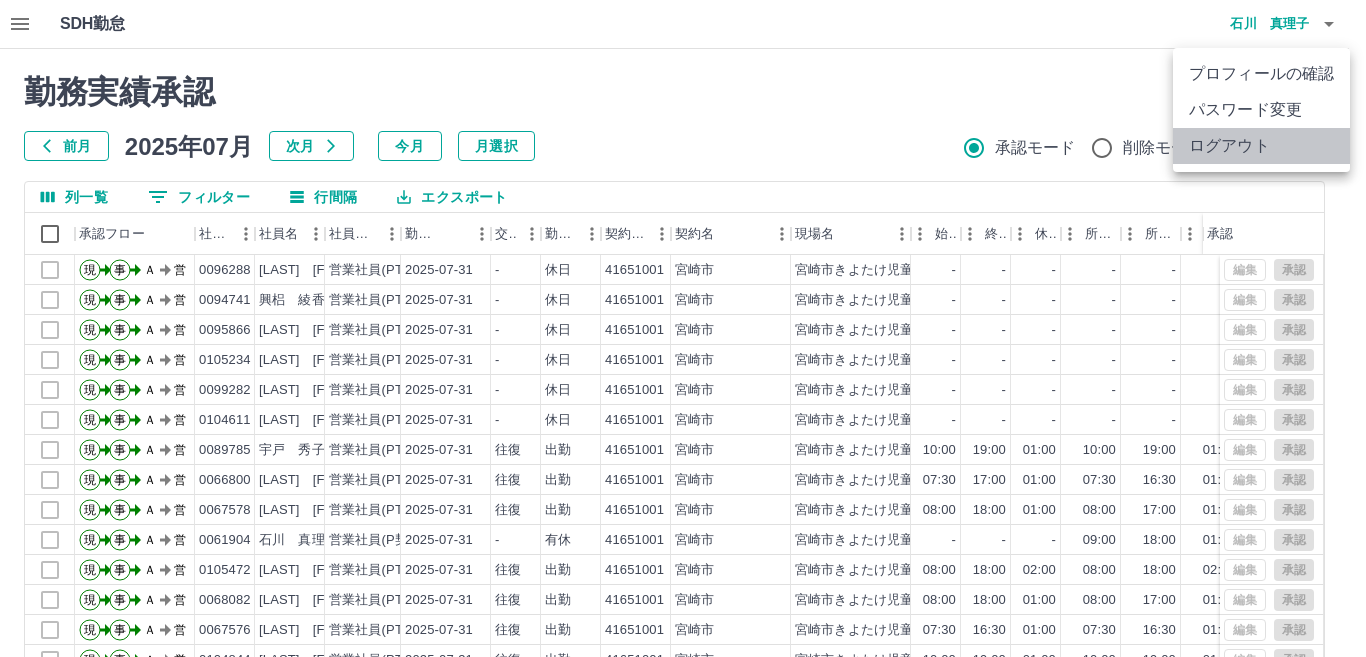click on "ログアウト" at bounding box center (1261, 146) 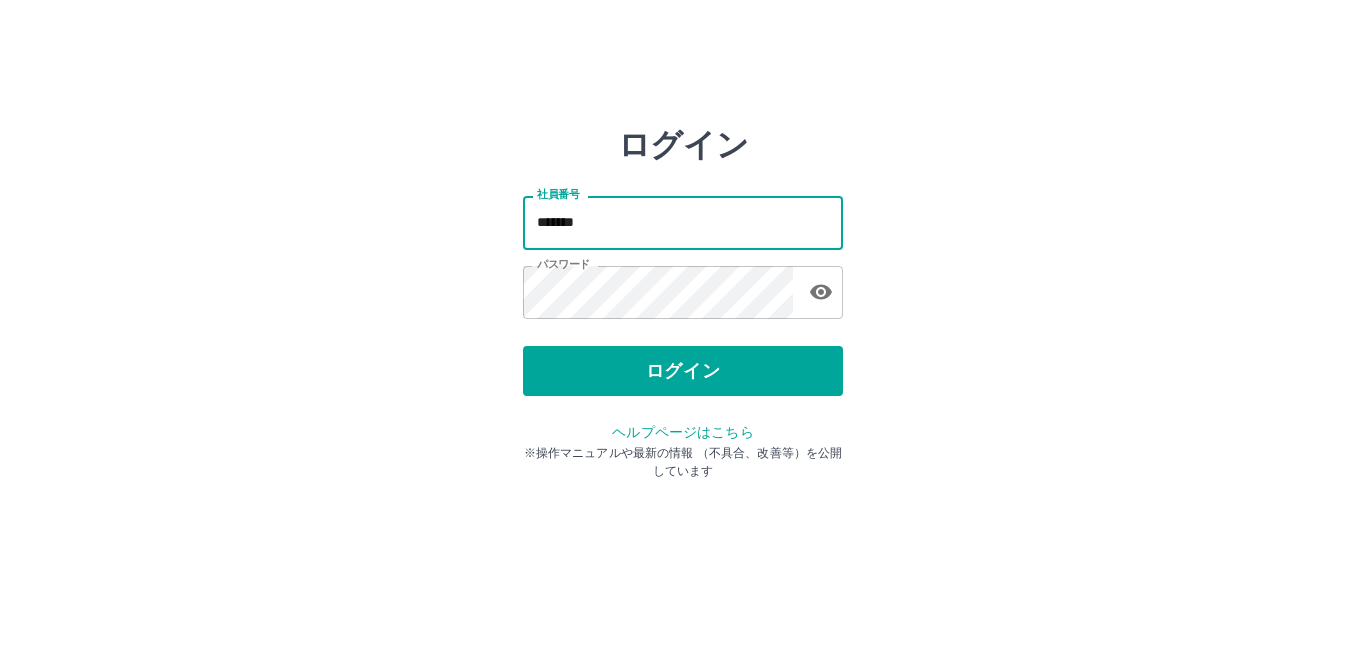 scroll, scrollTop: 0, scrollLeft: 0, axis: both 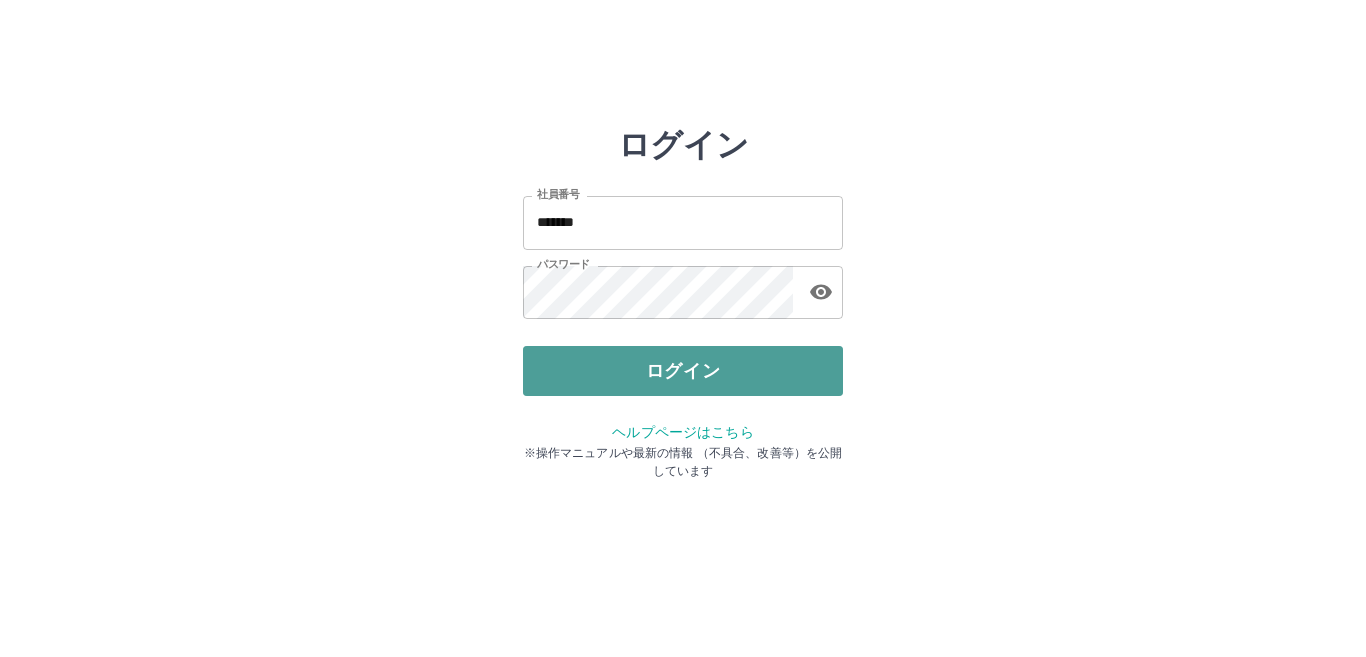 click on "ログイン" at bounding box center (683, 371) 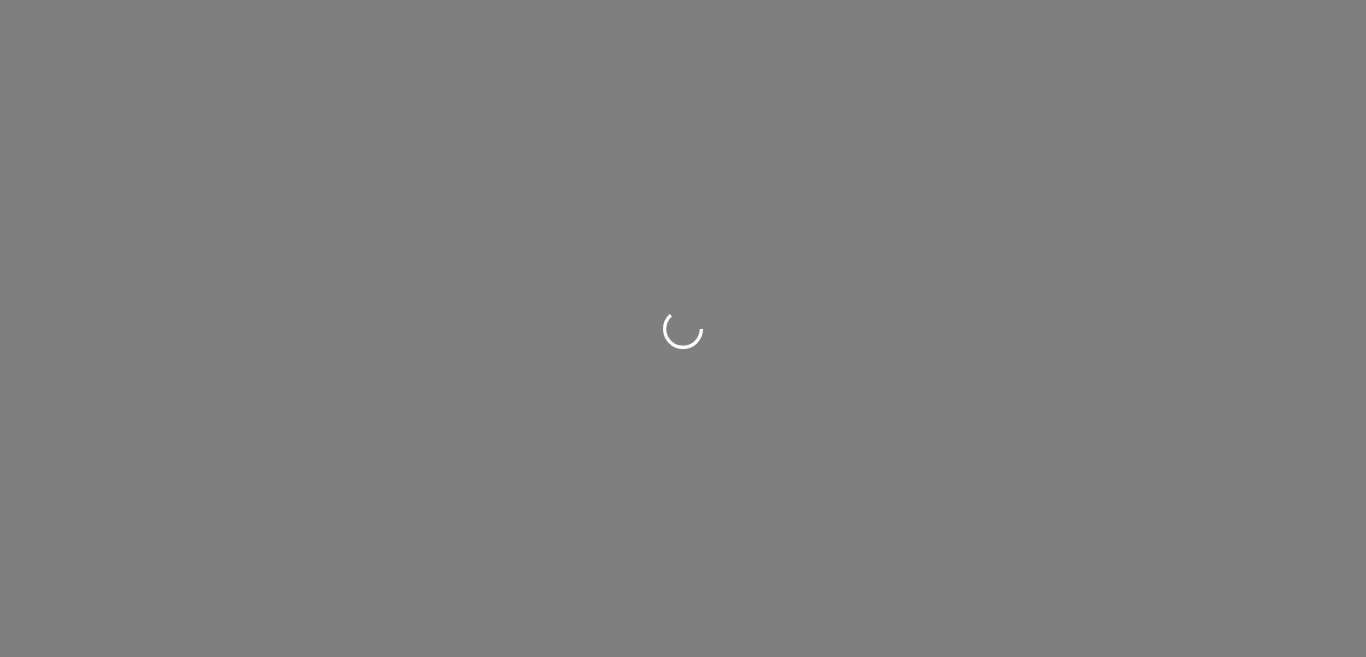 scroll, scrollTop: 0, scrollLeft: 0, axis: both 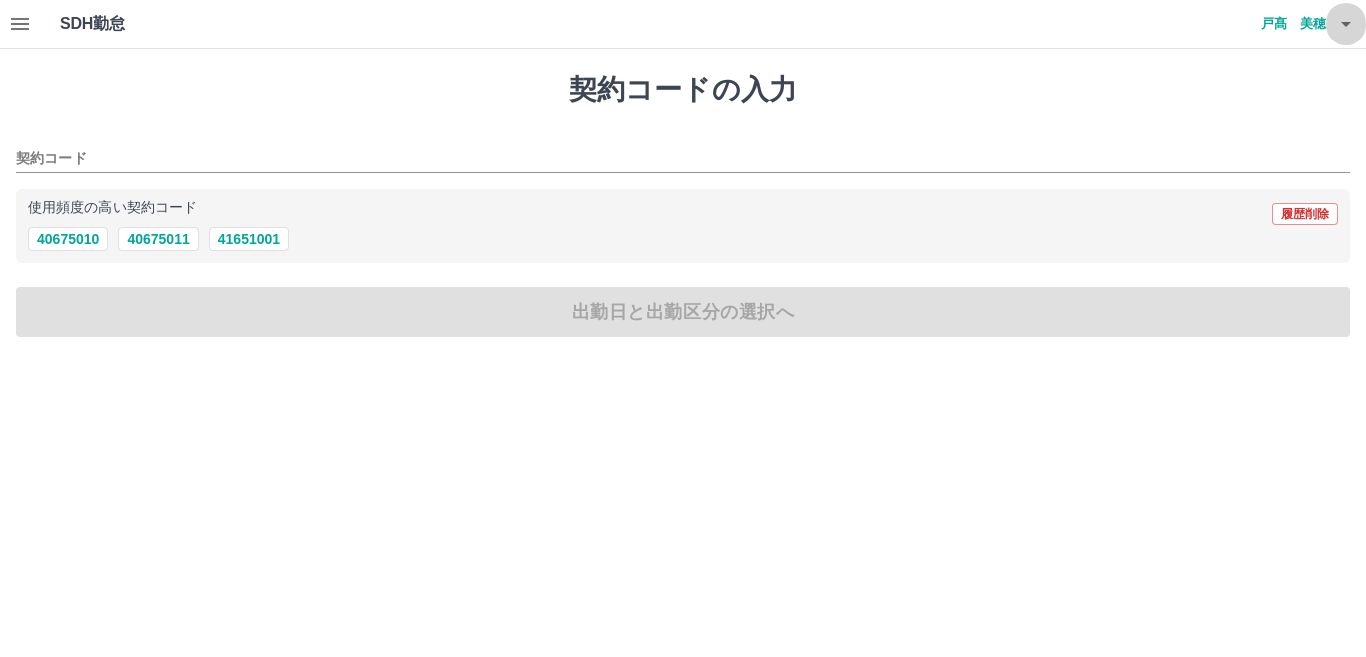 click 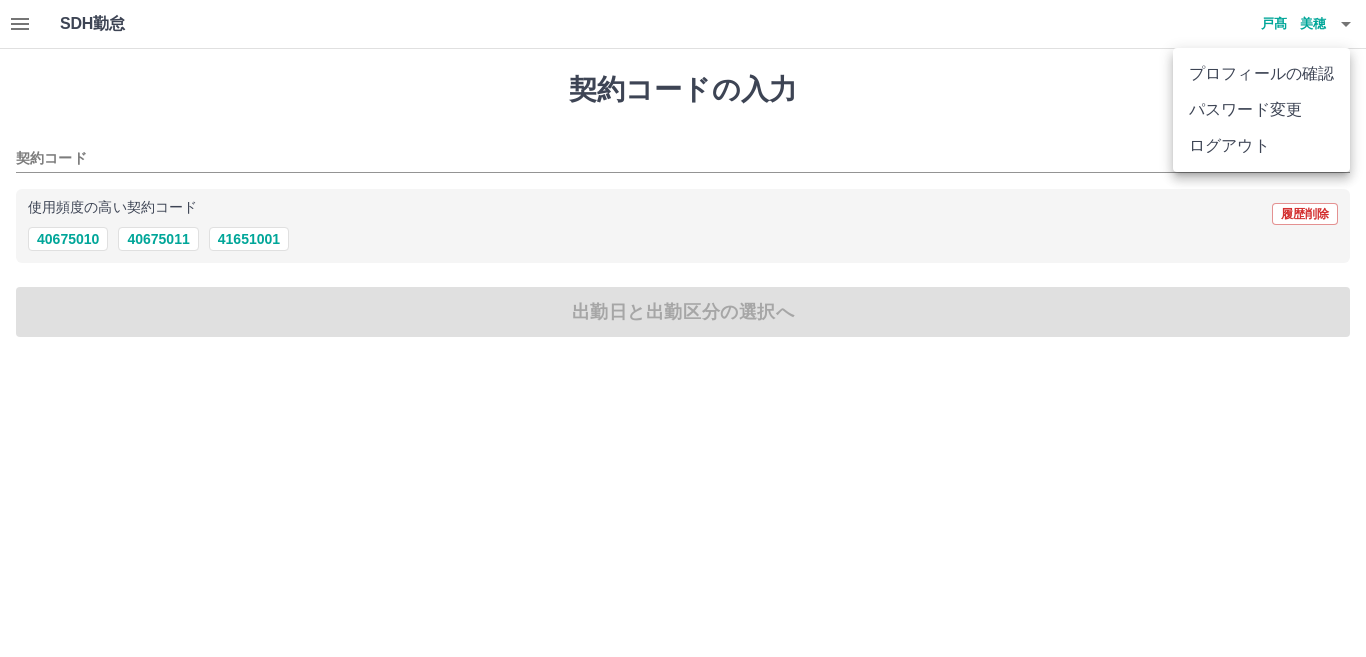 click on "ログアウト" at bounding box center (1261, 146) 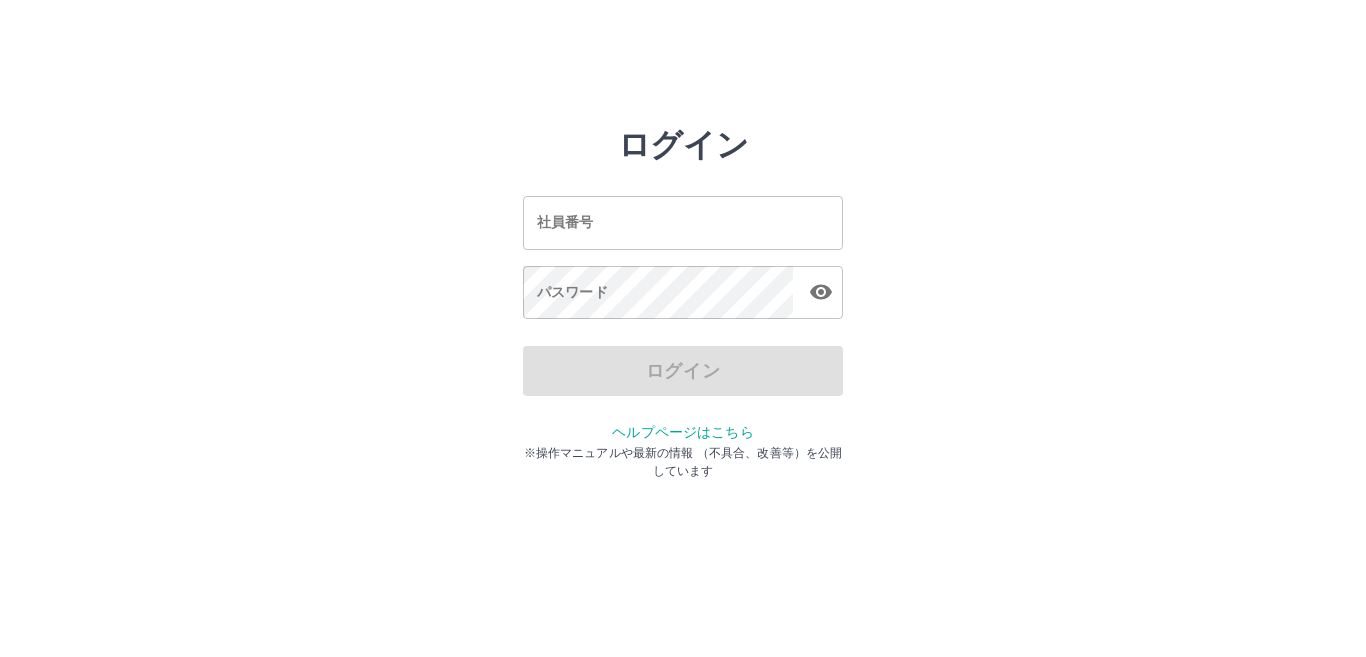 scroll, scrollTop: 0, scrollLeft: 0, axis: both 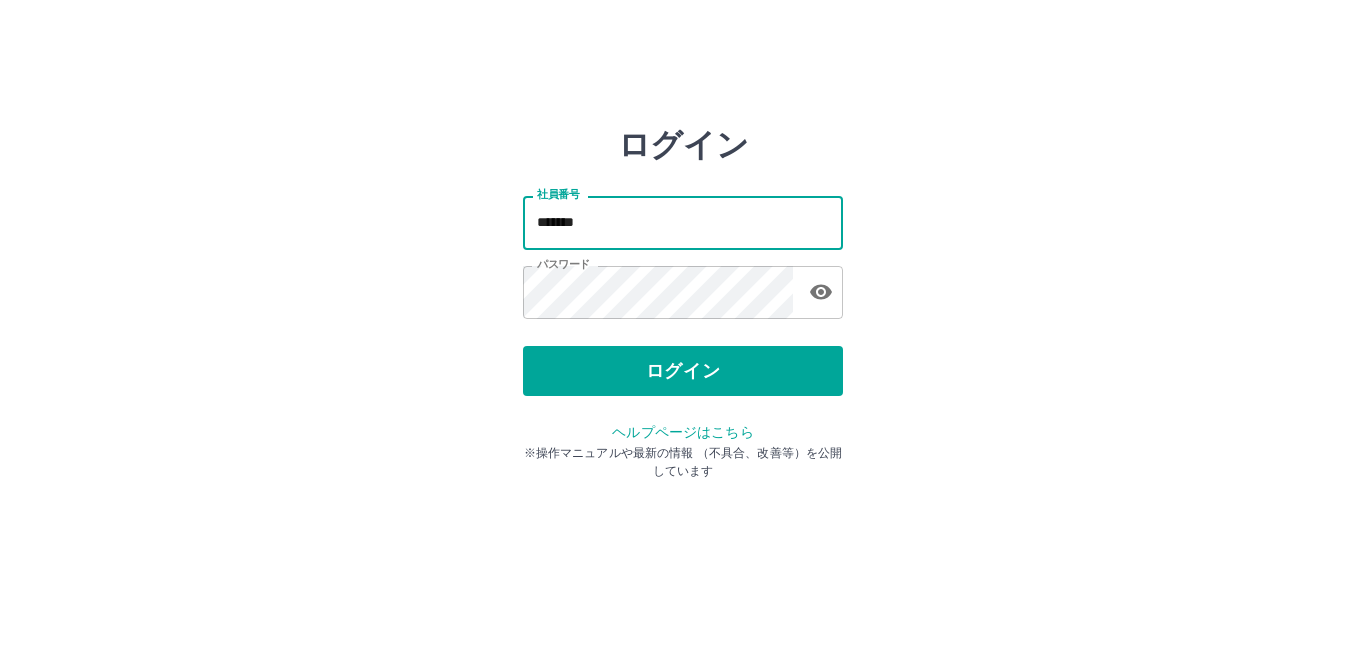 click on "*******" at bounding box center (683, 222) 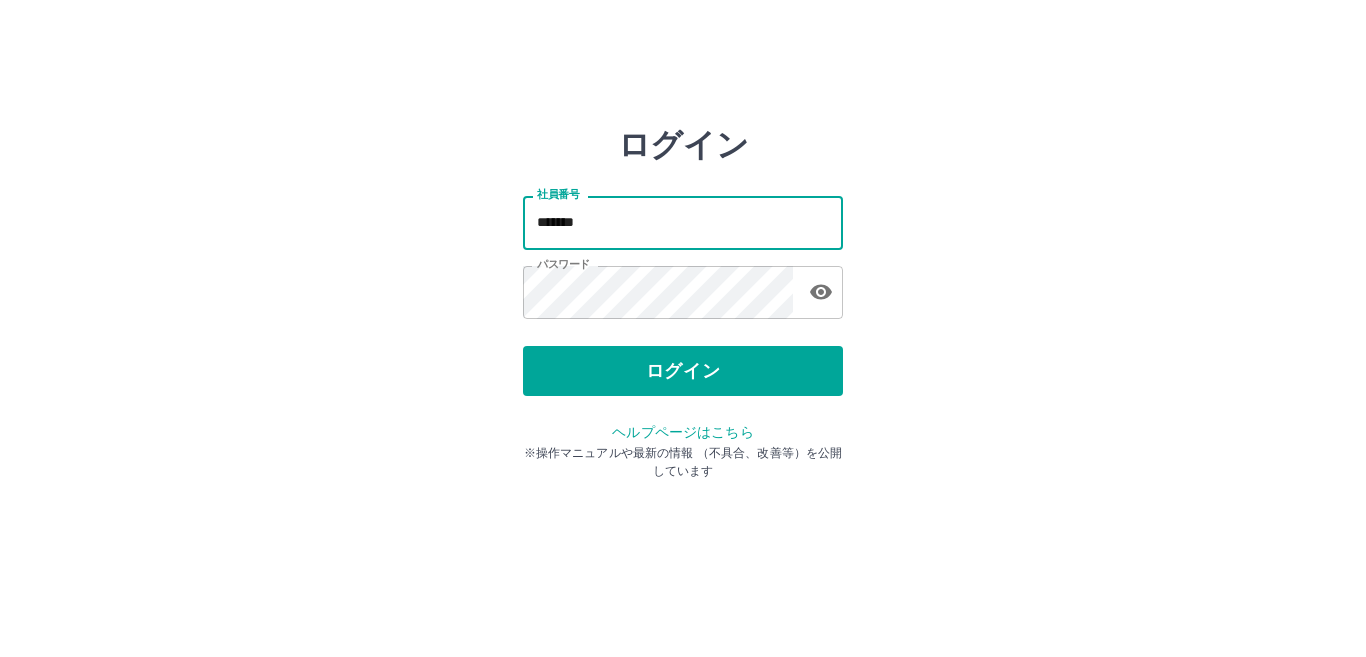 type on "*******" 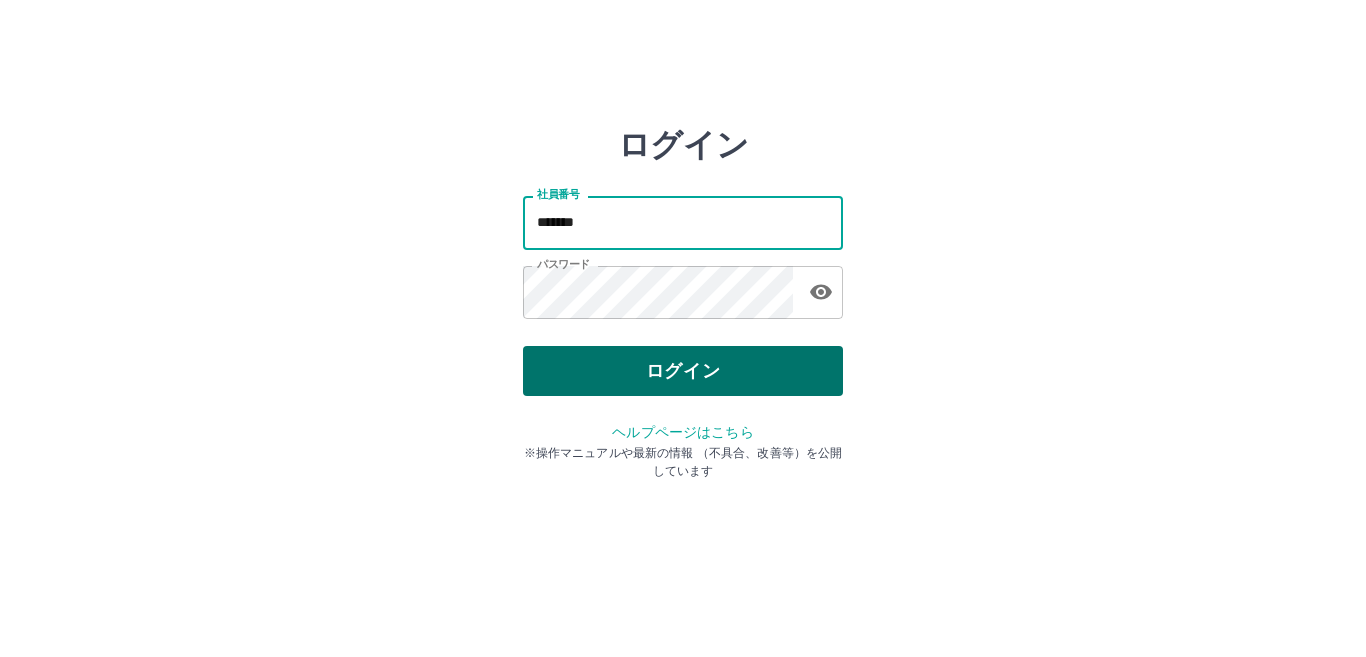 click on "ログイン" at bounding box center (683, 371) 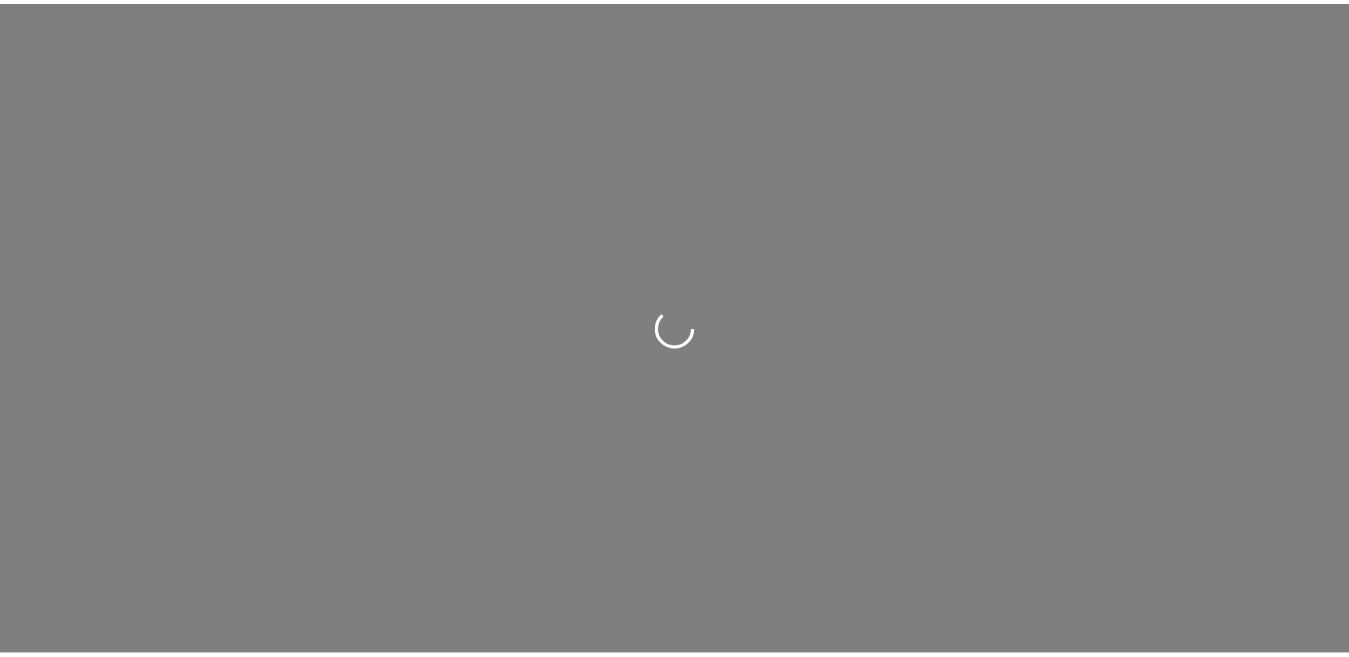 scroll, scrollTop: 0, scrollLeft: 0, axis: both 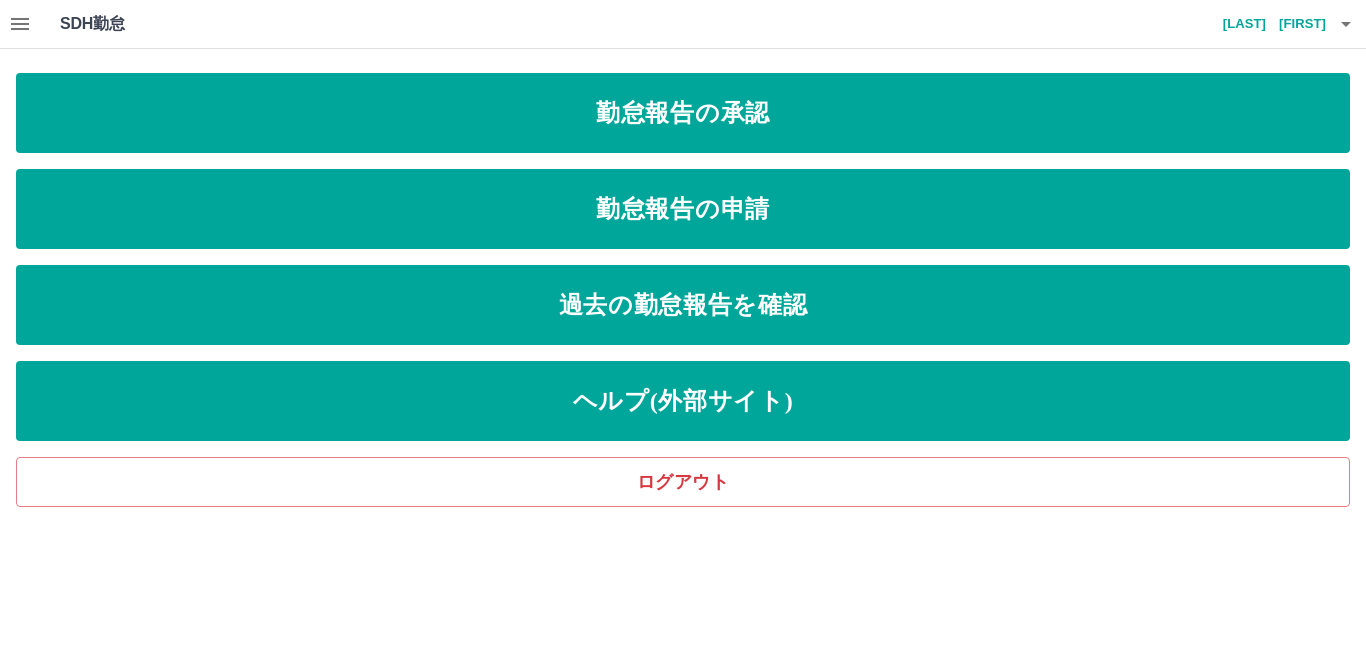 click 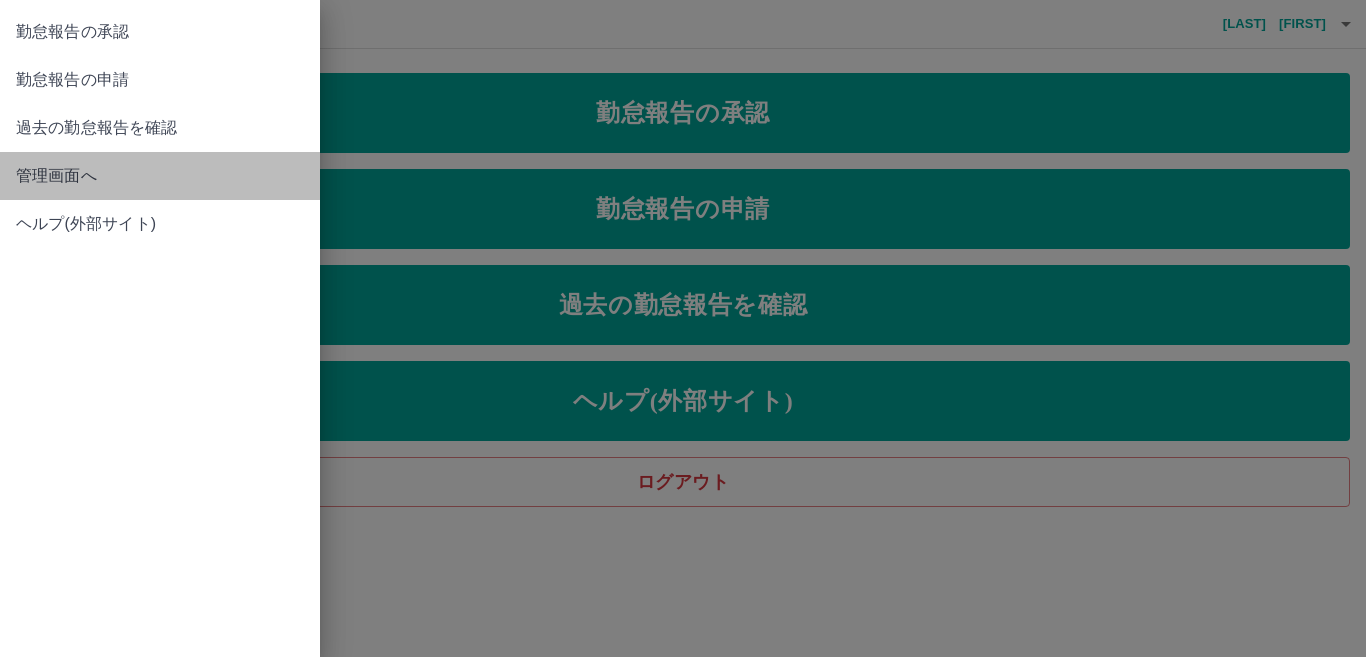 click on "管理画面へ" at bounding box center (160, 176) 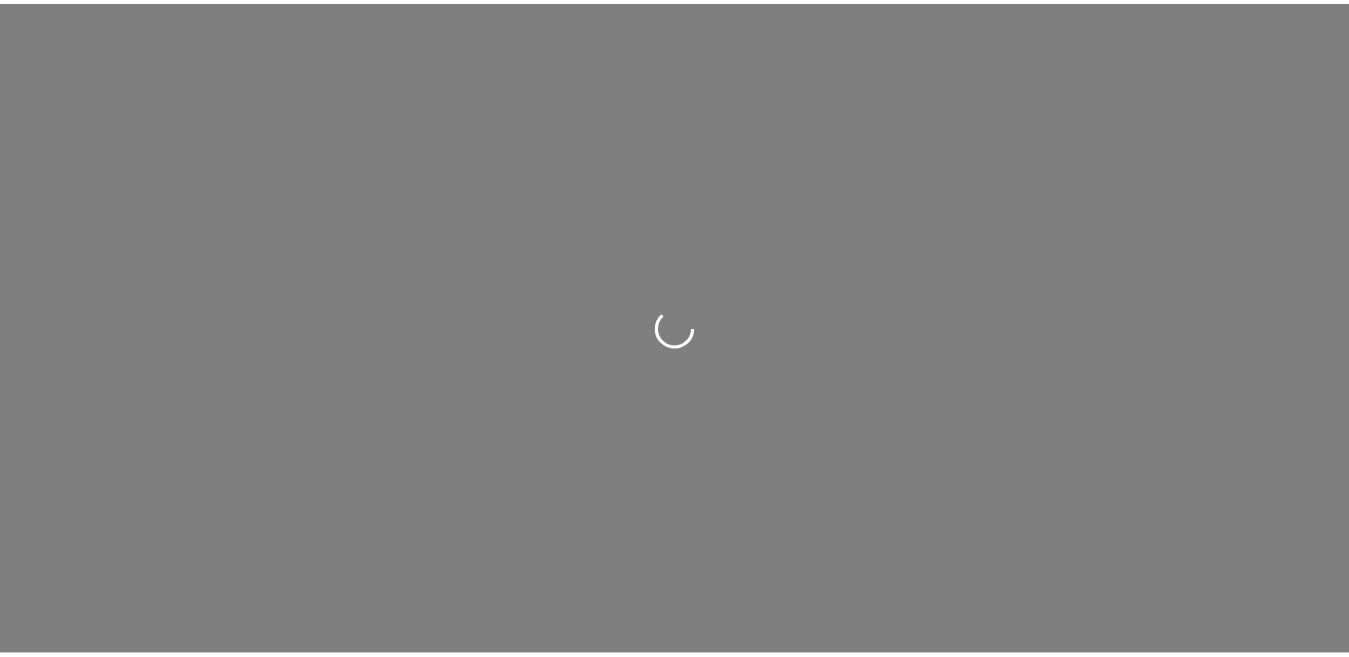 scroll, scrollTop: 0, scrollLeft: 0, axis: both 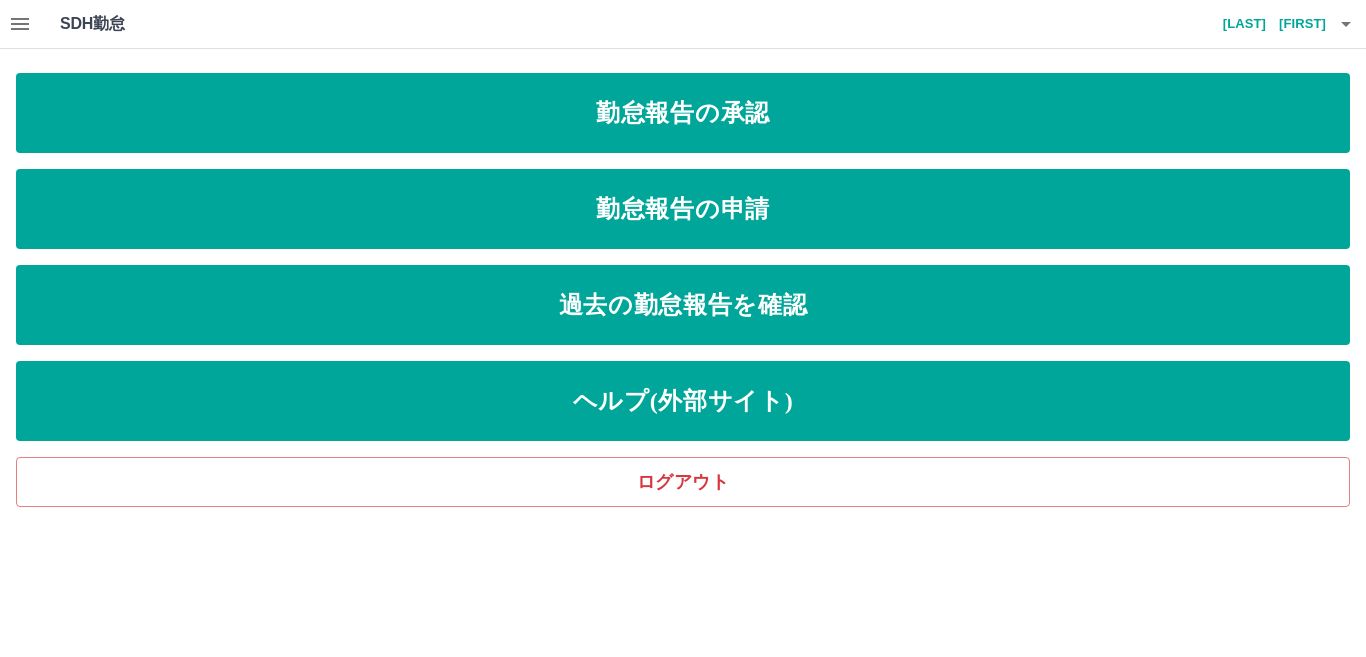 click 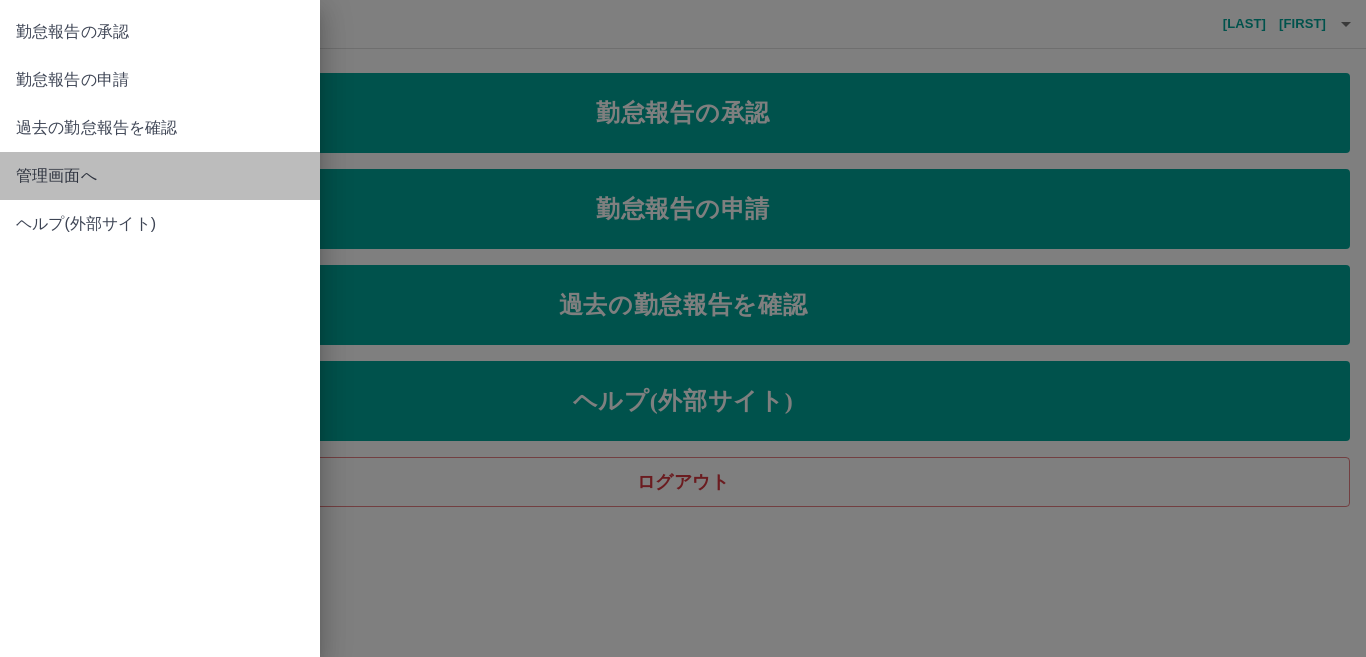 click on "管理画面へ" at bounding box center (160, 176) 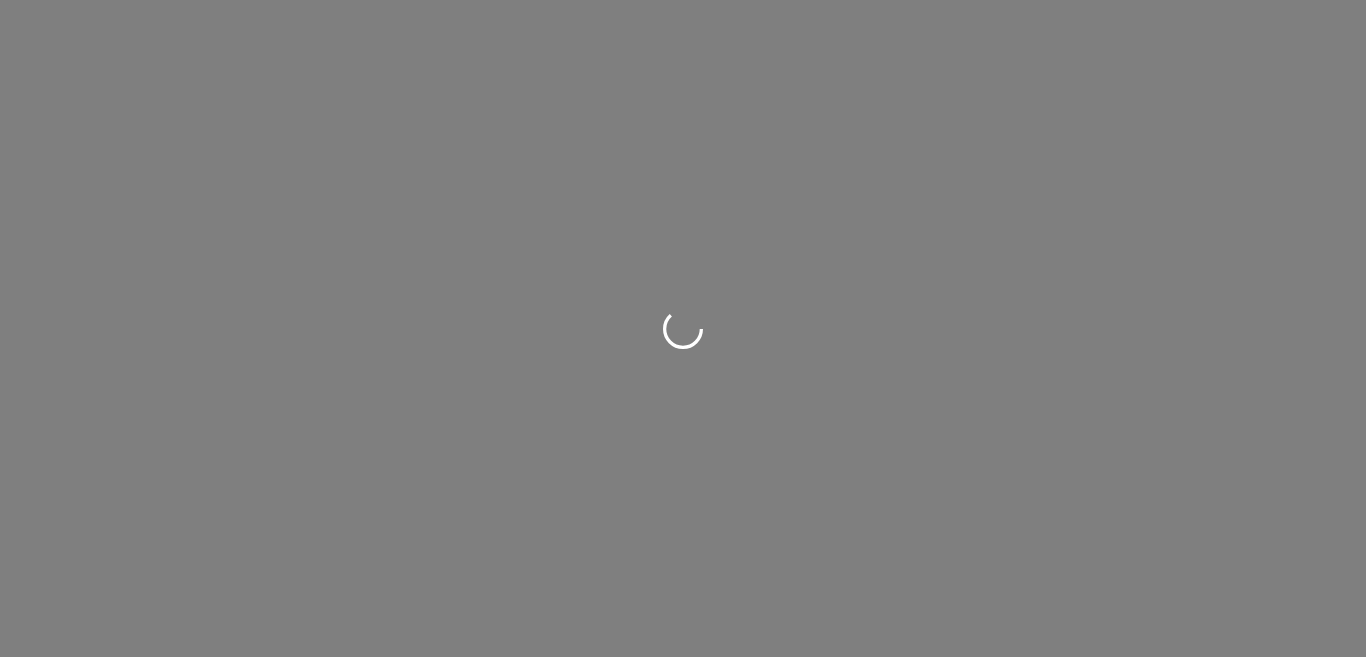 scroll, scrollTop: 0, scrollLeft: 0, axis: both 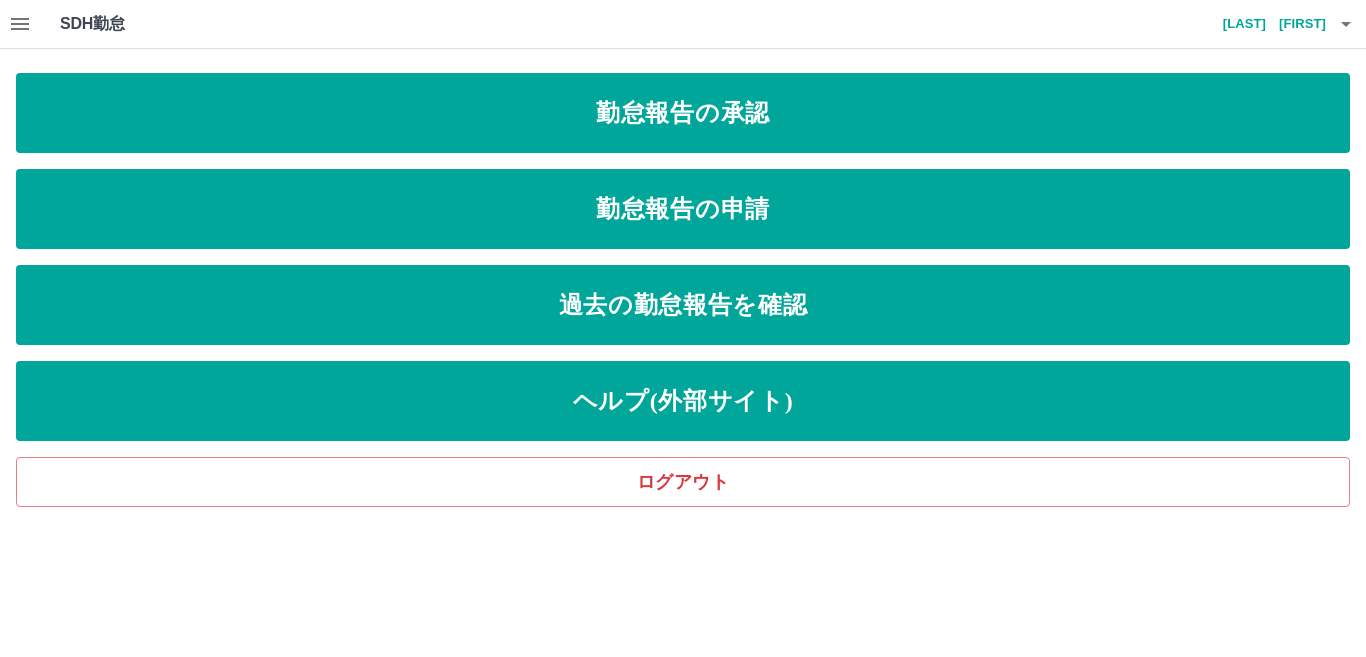 click 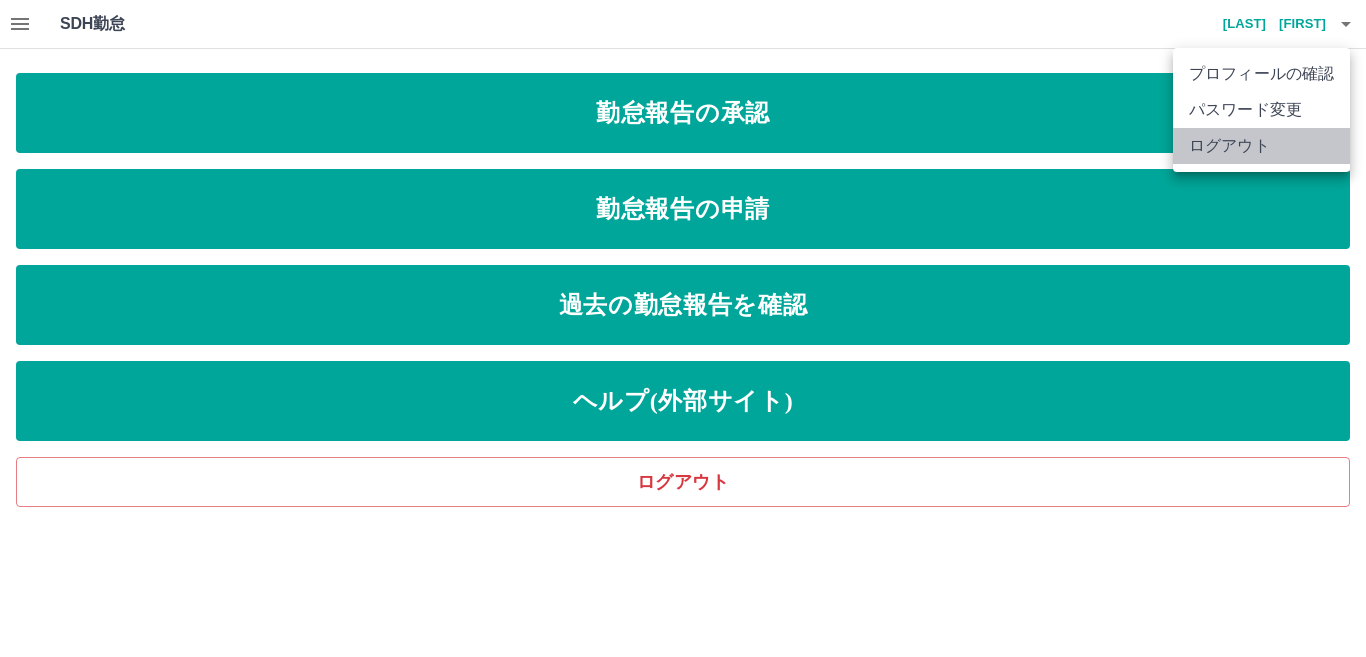 click on "ログアウト" at bounding box center (1261, 146) 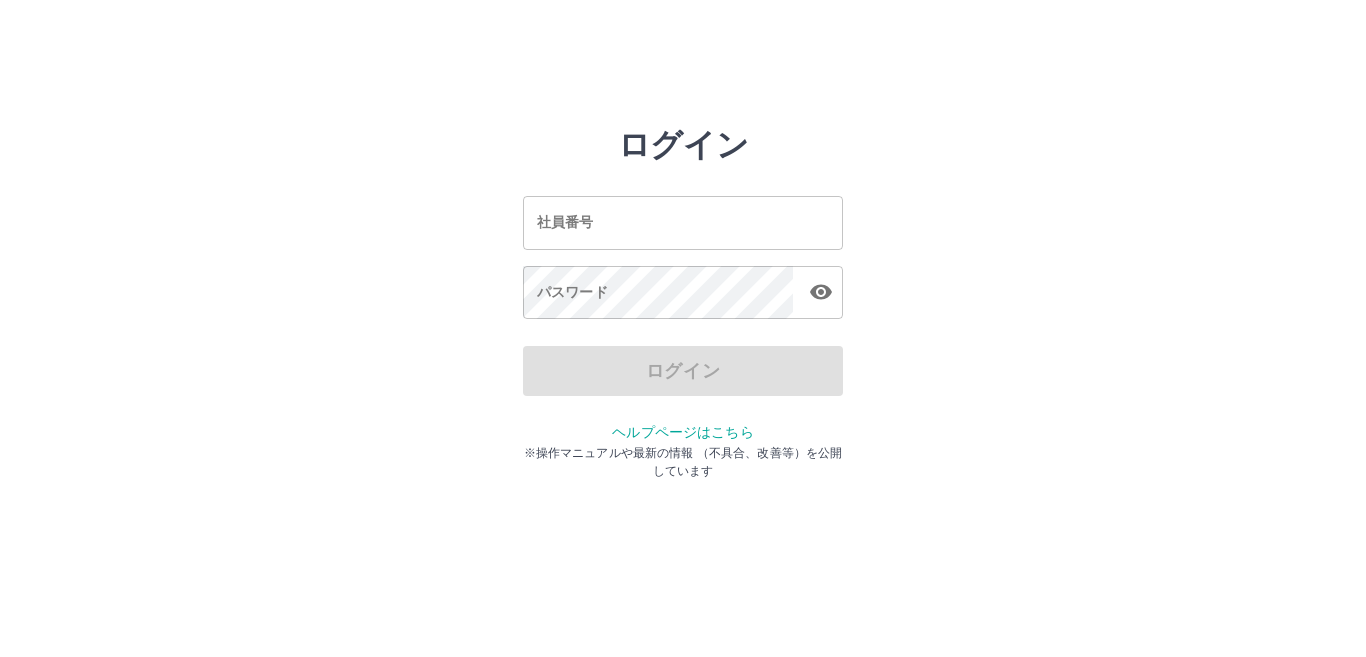scroll, scrollTop: 0, scrollLeft: 0, axis: both 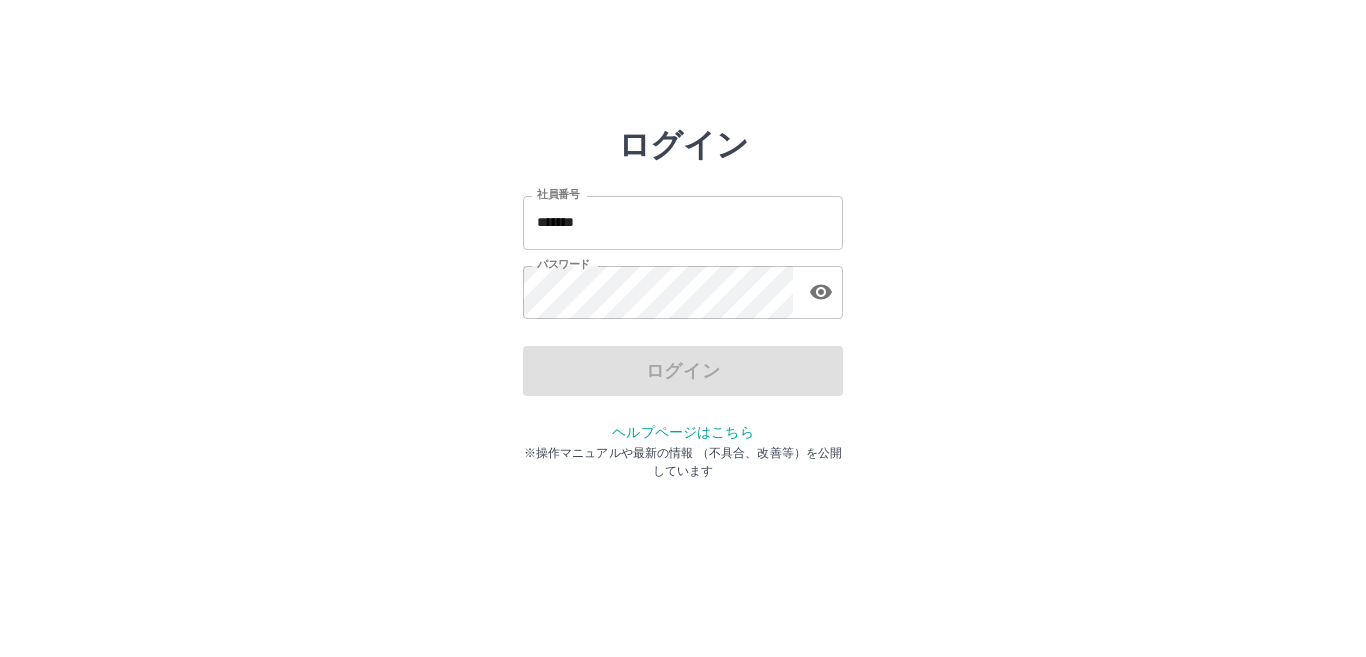 click on "*******" at bounding box center [683, 222] 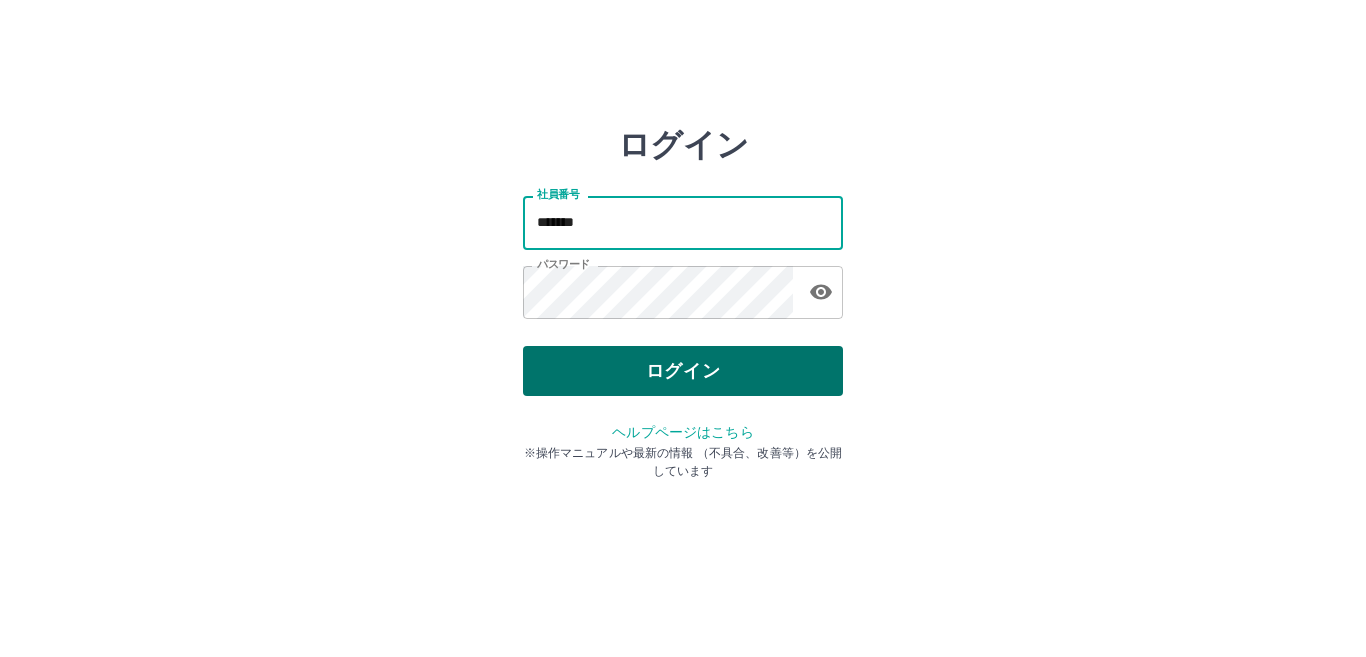 type on "*******" 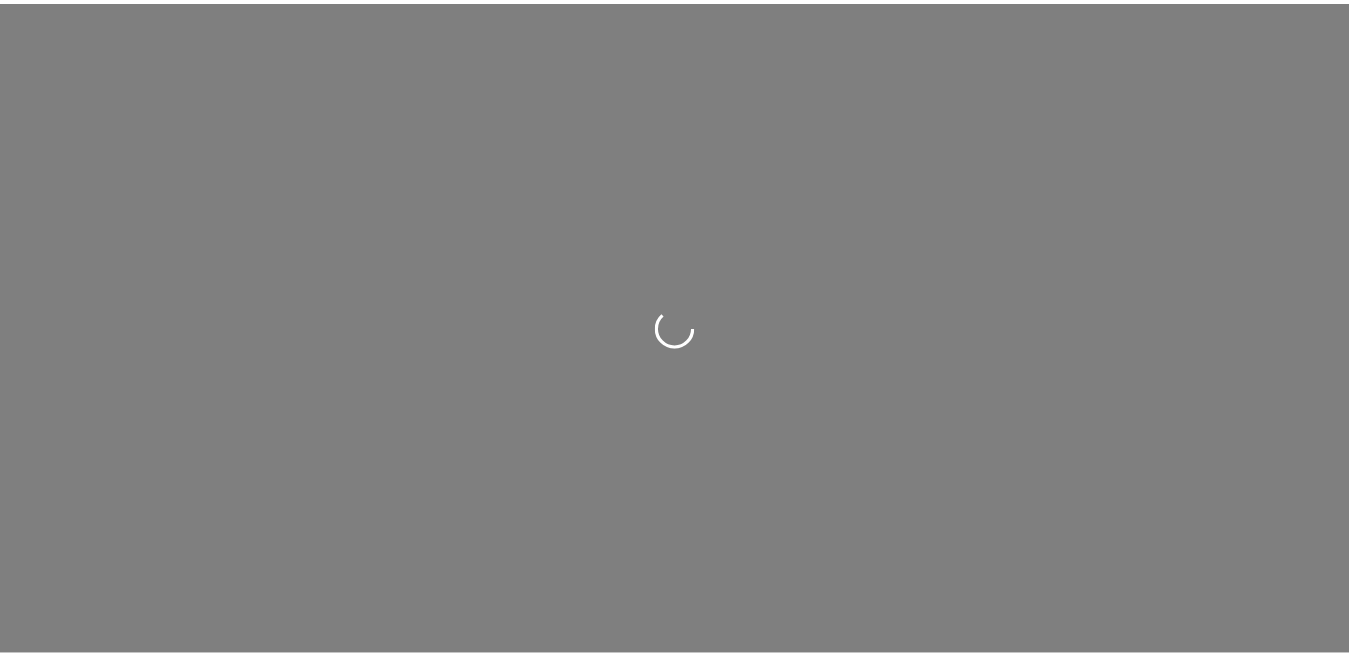 scroll, scrollTop: 0, scrollLeft: 0, axis: both 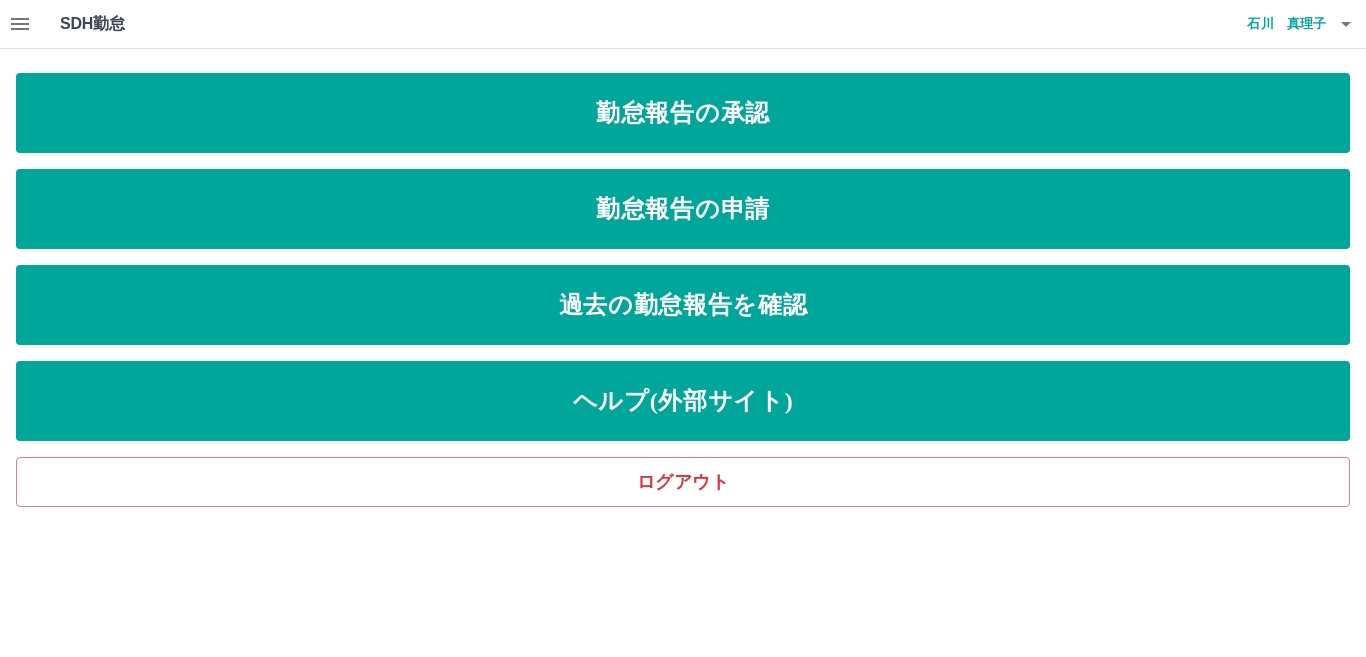 click 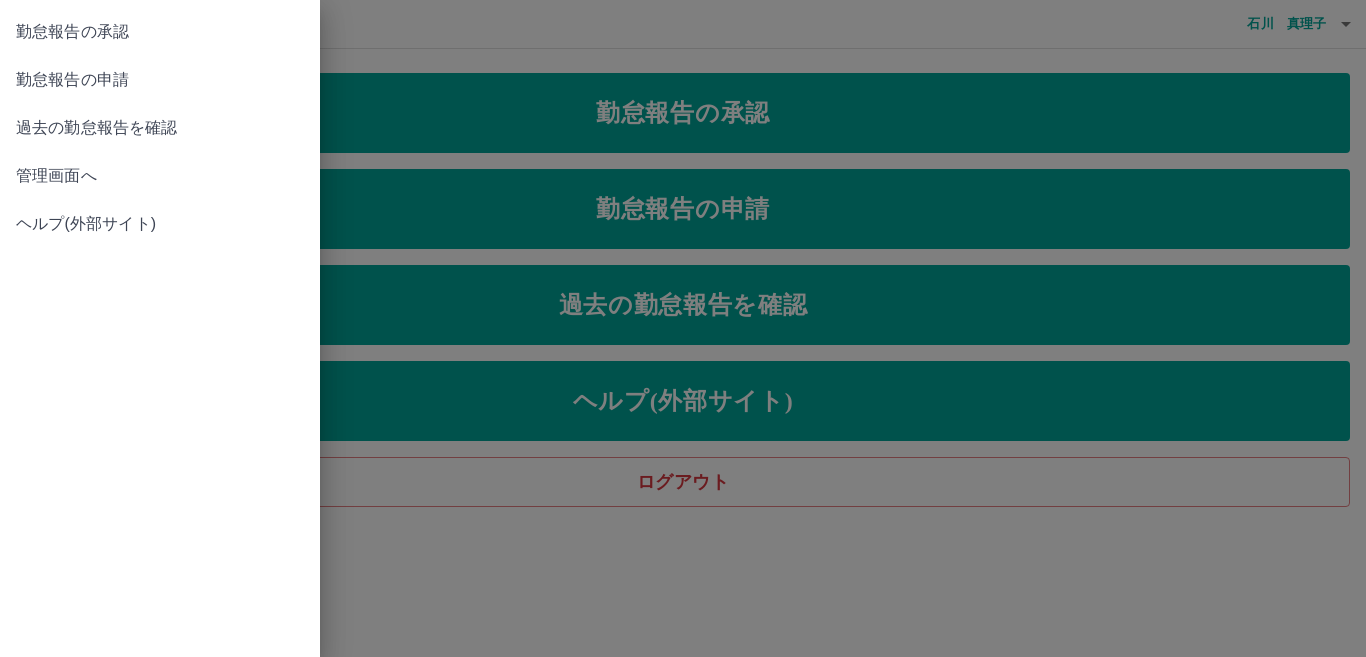 click on "管理画面へ" at bounding box center (160, 176) 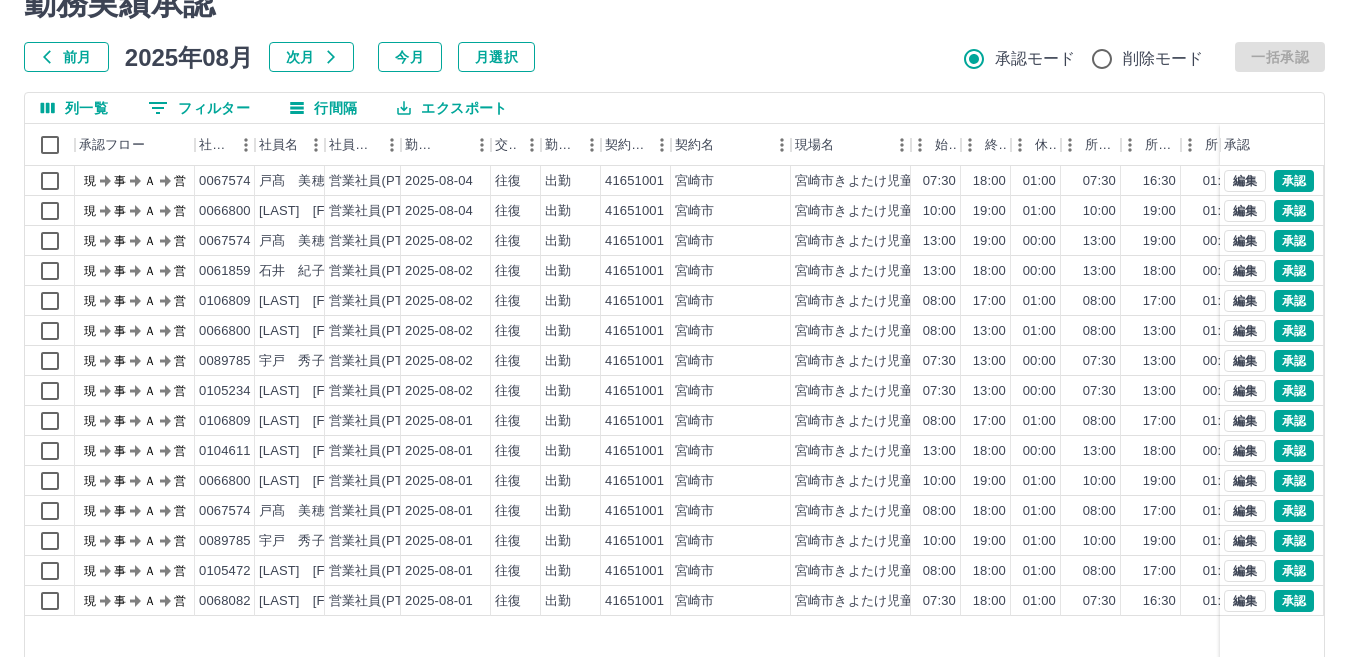 scroll, scrollTop: 80, scrollLeft: 0, axis: vertical 